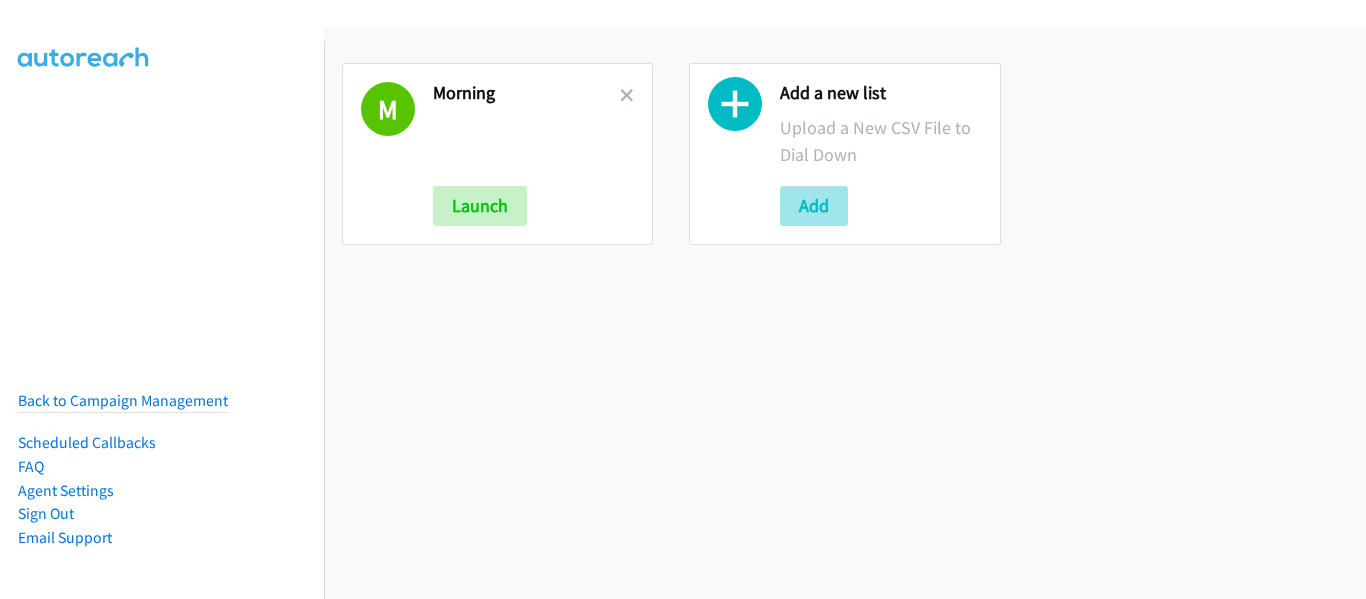 scroll, scrollTop: 0, scrollLeft: 0, axis: both 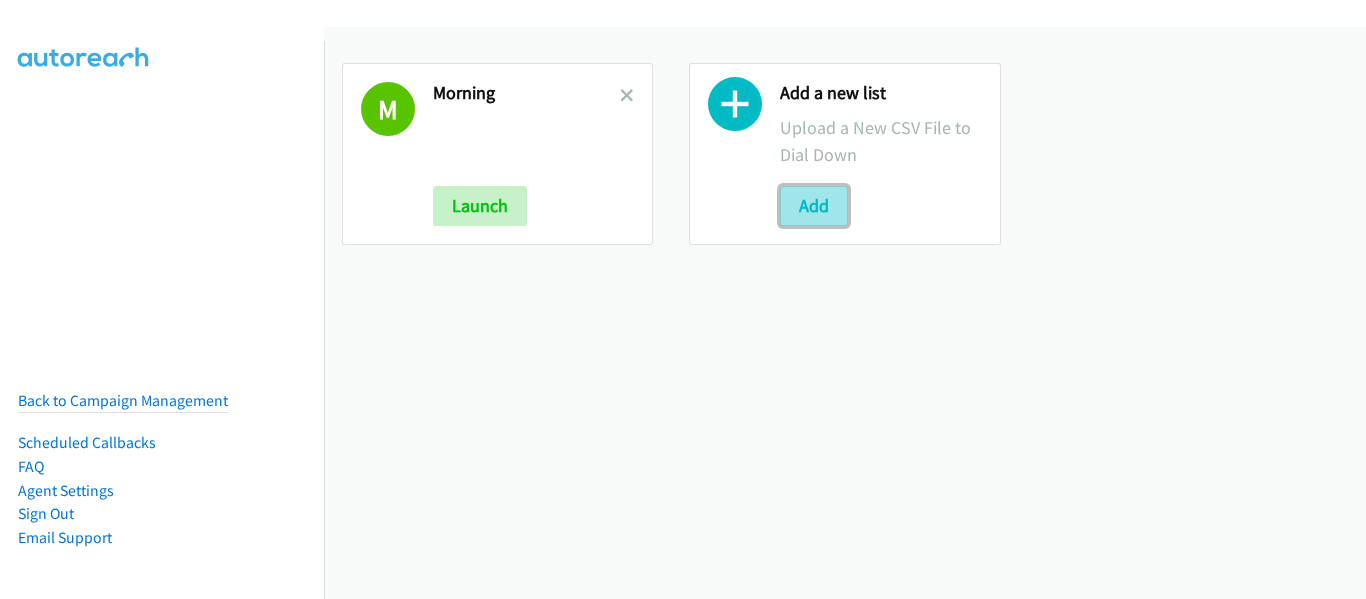click on "Add" at bounding box center [814, 206] 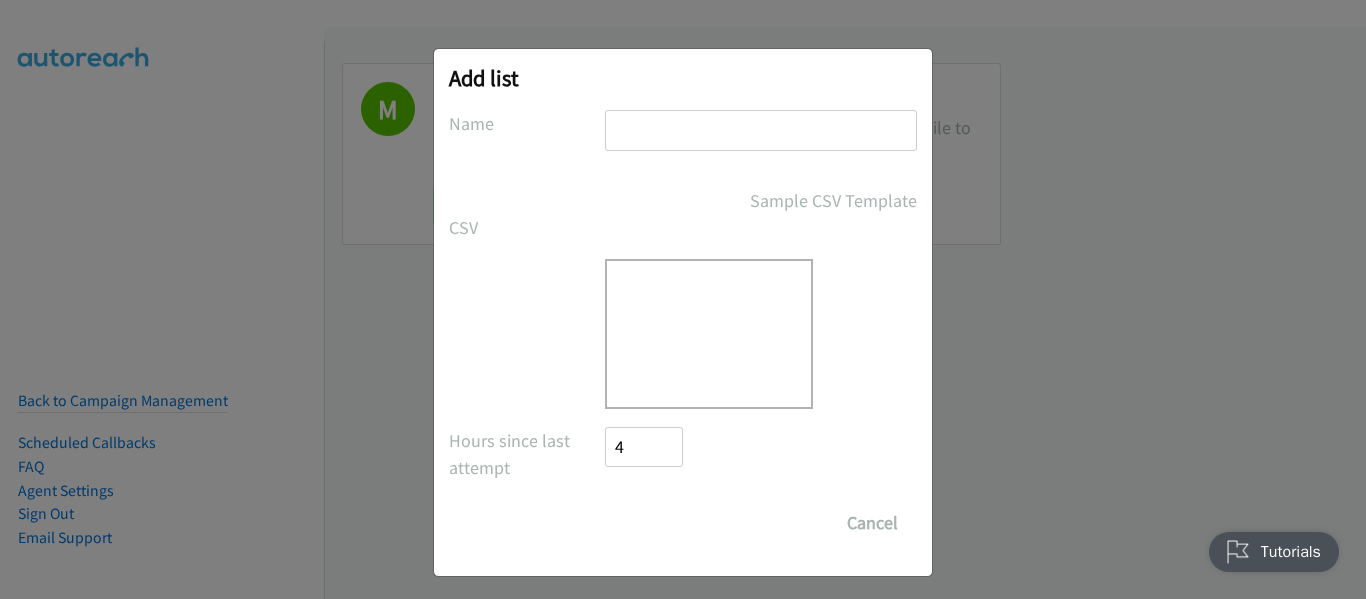 scroll, scrollTop: 0, scrollLeft: 0, axis: both 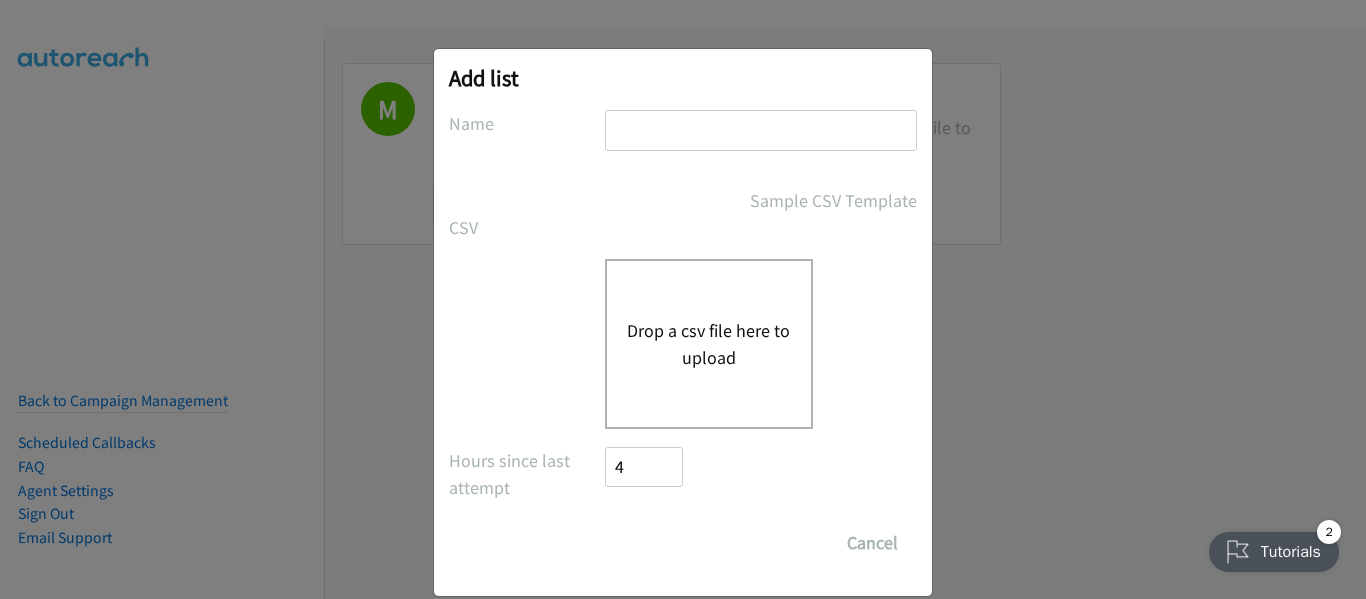 click at bounding box center [761, 130] 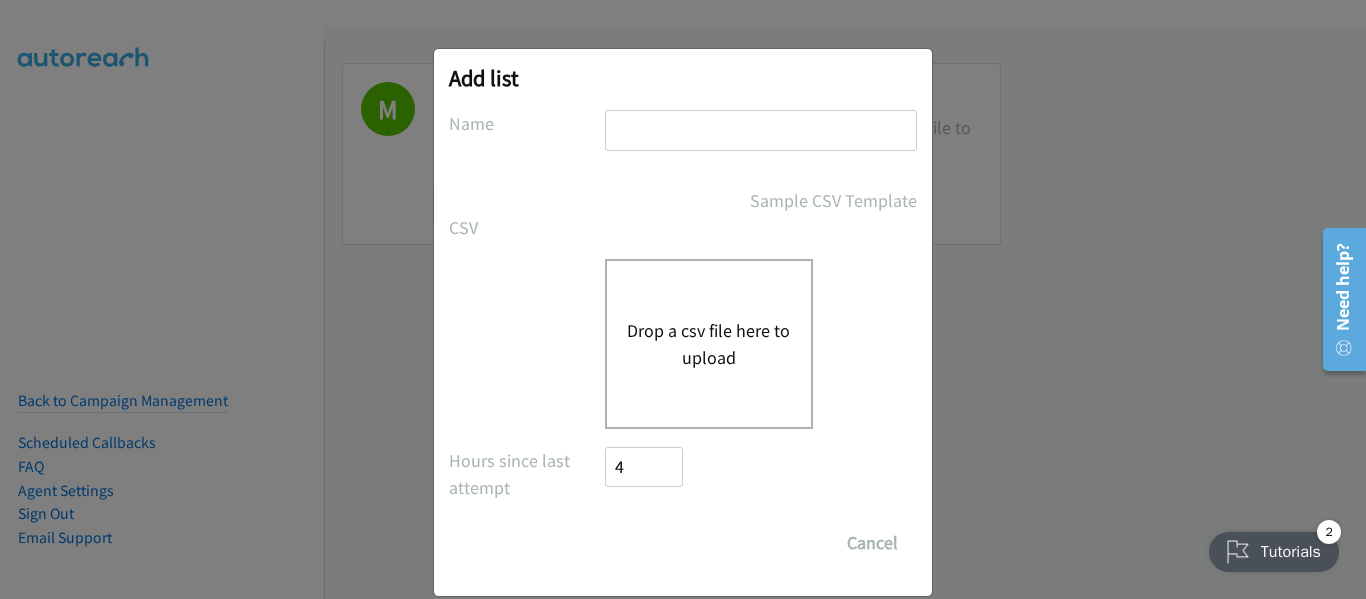 type on "mary" 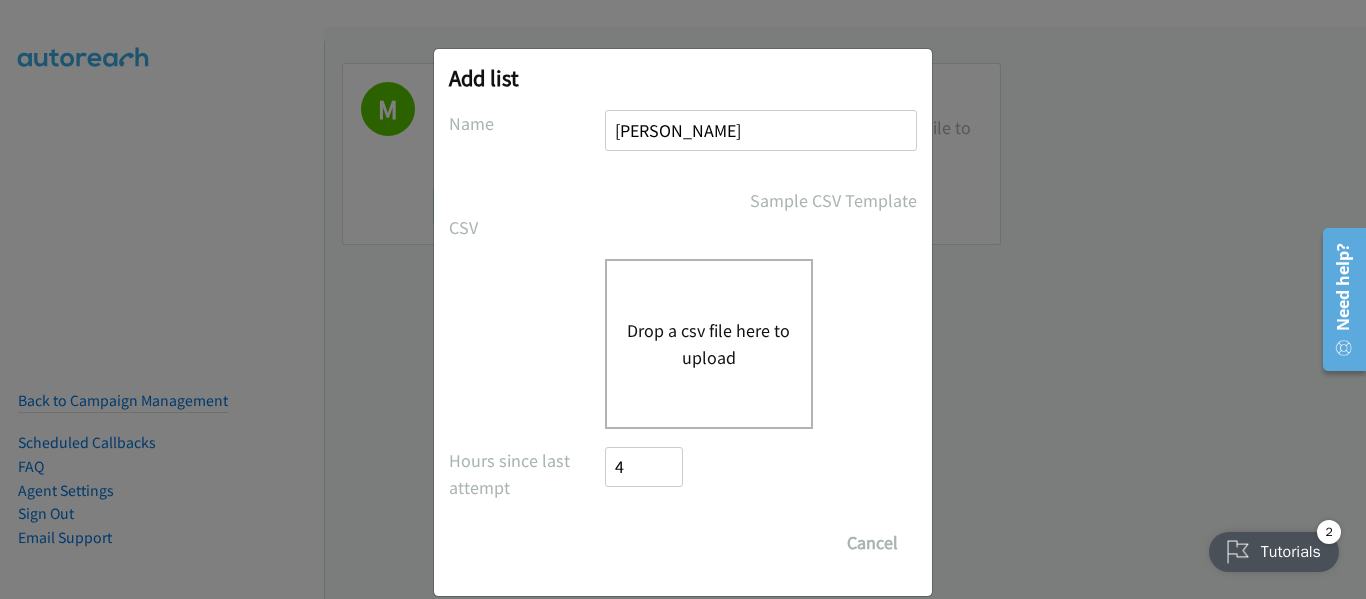 click on "Drop a csv file here to upload" at bounding box center (709, 344) 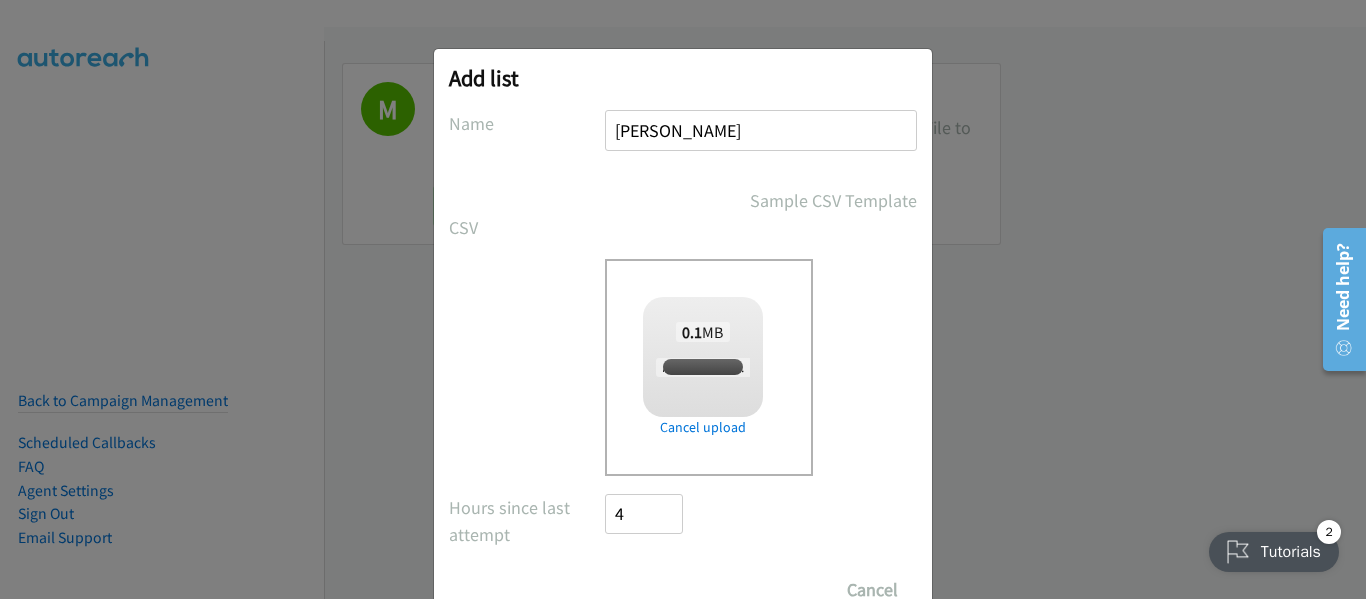 checkbox on "true" 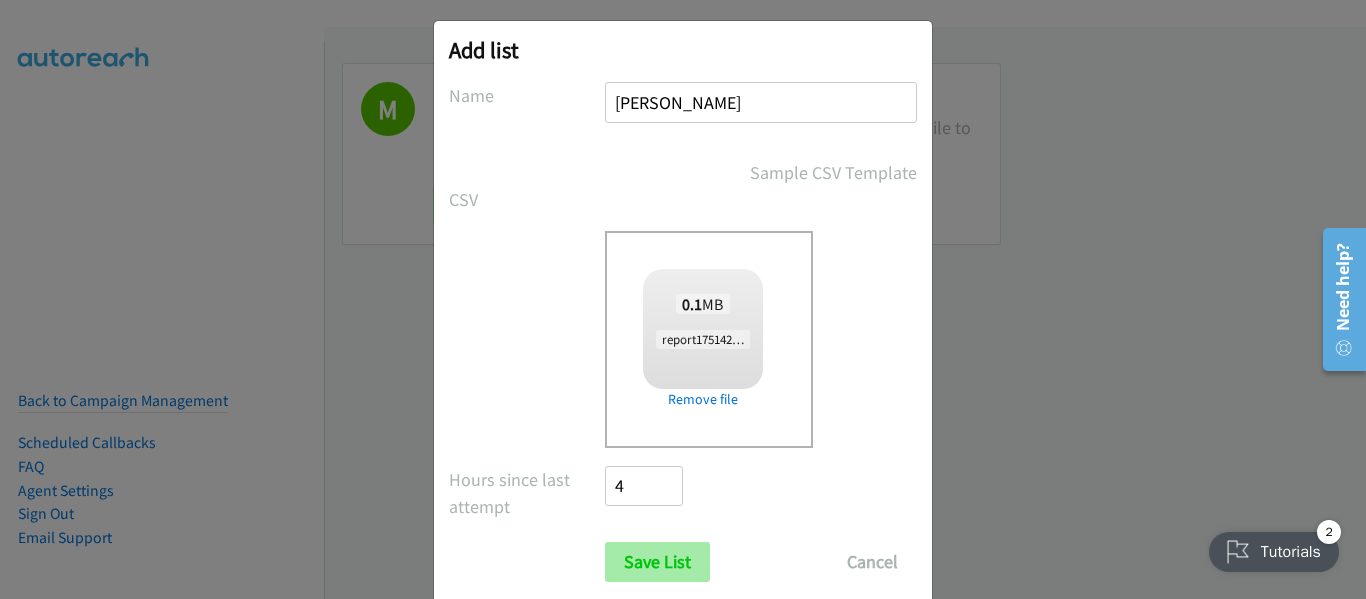 scroll, scrollTop: 75, scrollLeft: 0, axis: vertical 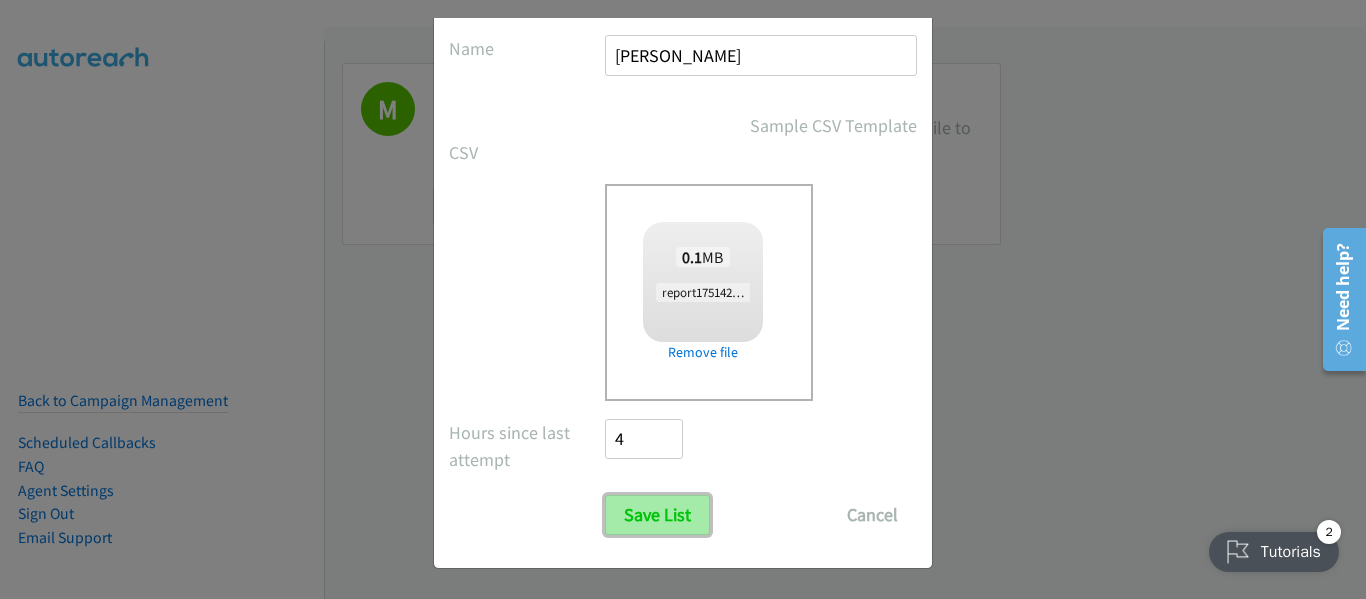 click on "Save List" at bounding box center [657, 515] 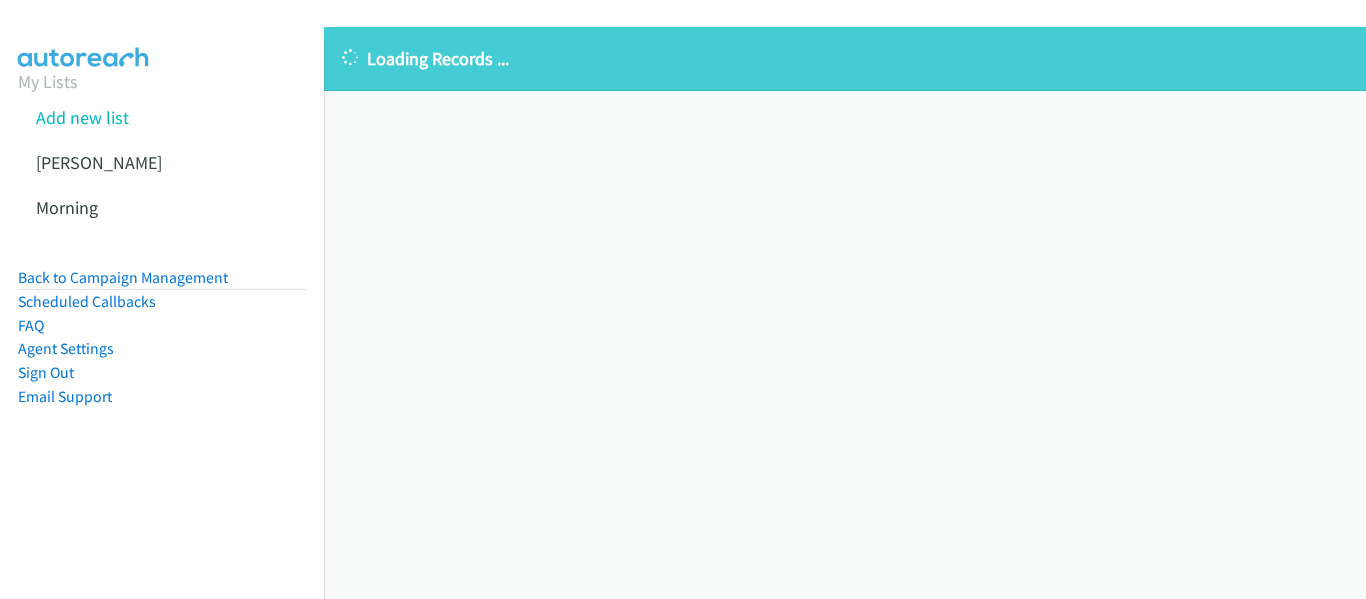scroll, scrollTop: 0, scrollLeft: 0, axis: both 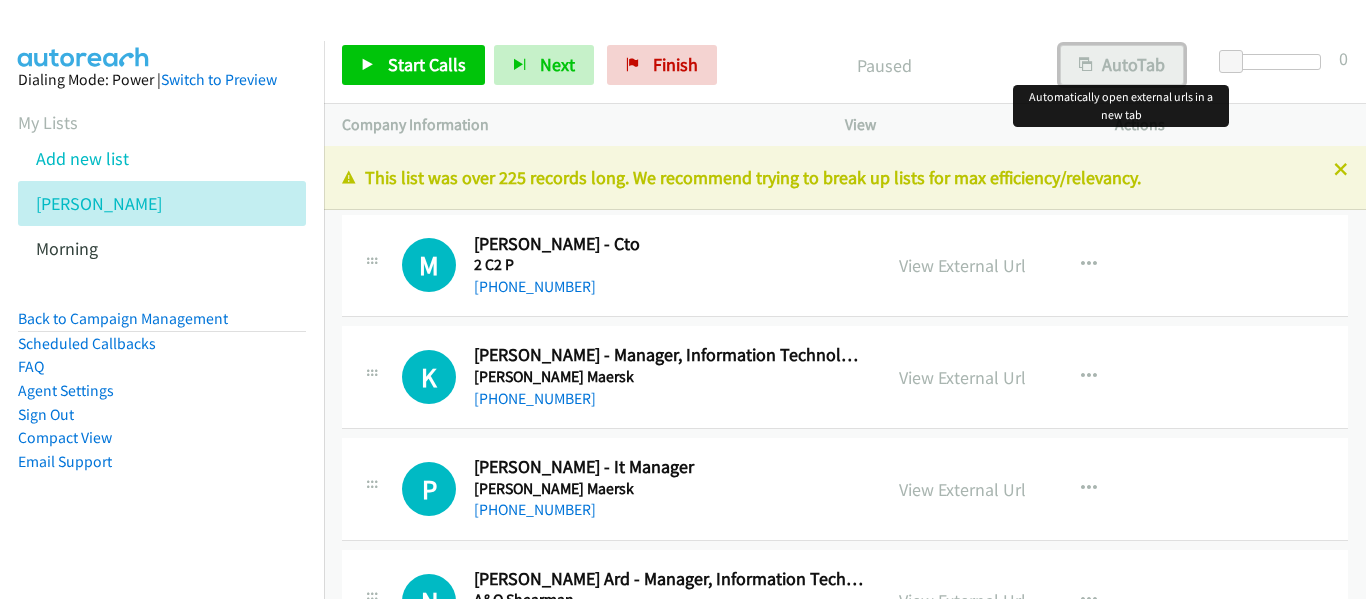 click on "AutoTab" at bounding box center (1122, 65) 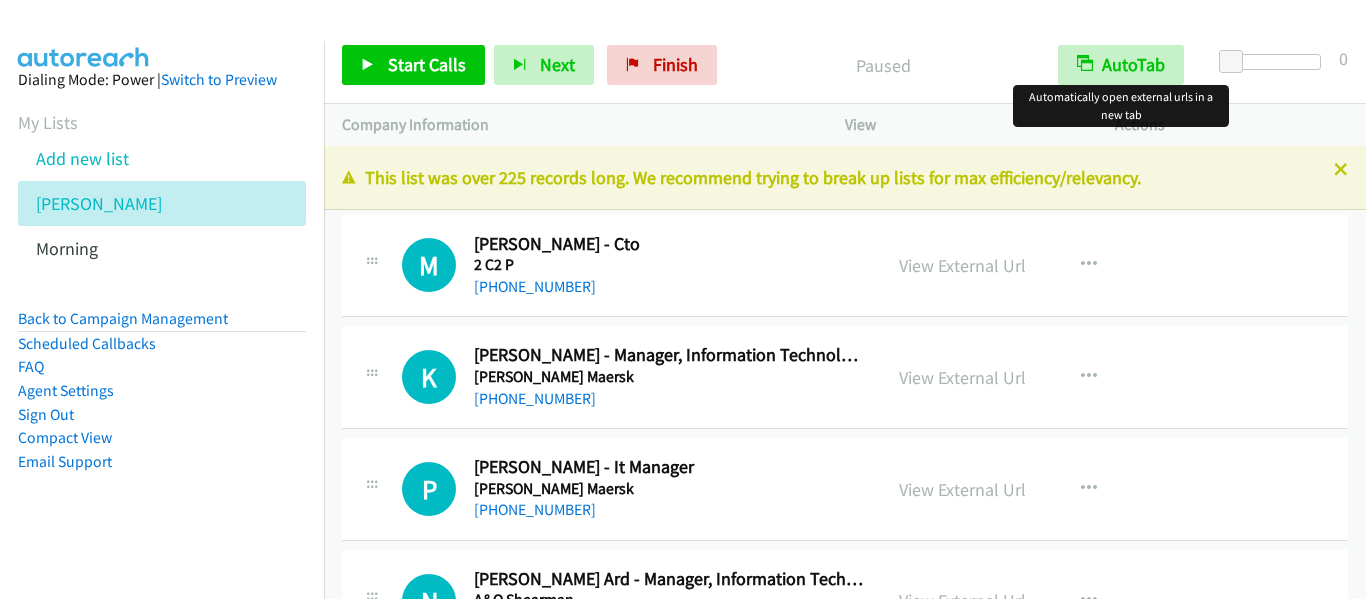 scroll, scrollTop: 0, scrollLeft: 0, axis: both 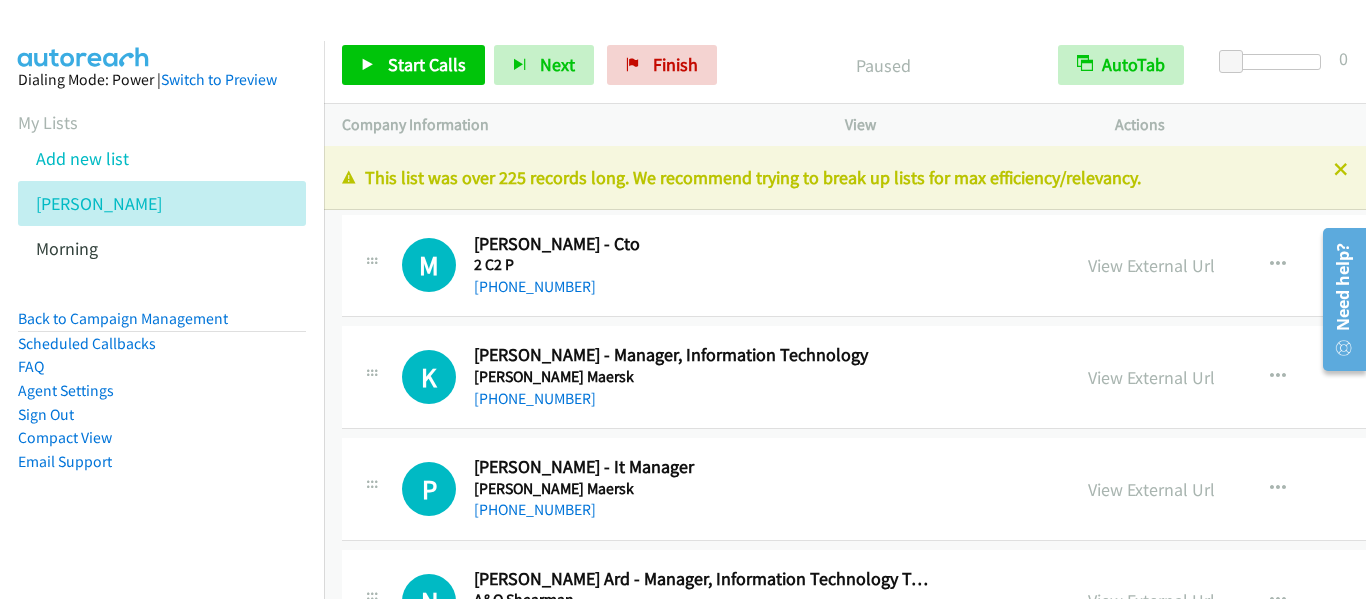 click on "View" at bounding box center [962, 125] 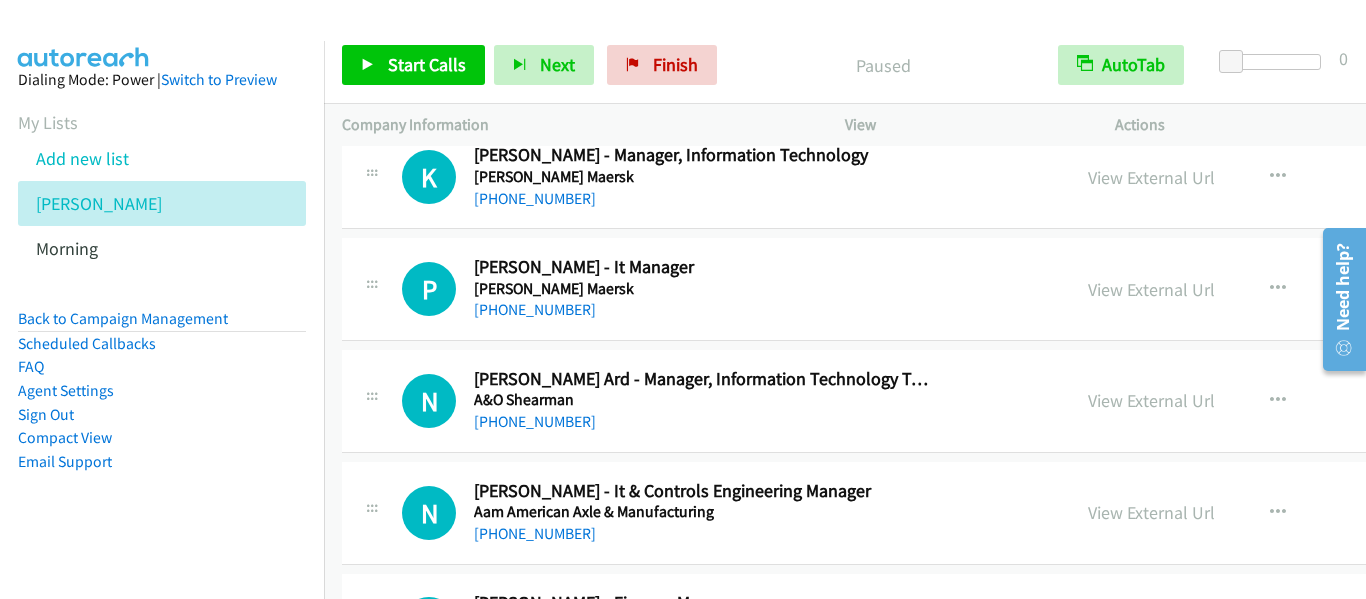 scroll, scrollTop: 0, scrollLeft: 0, axis: both 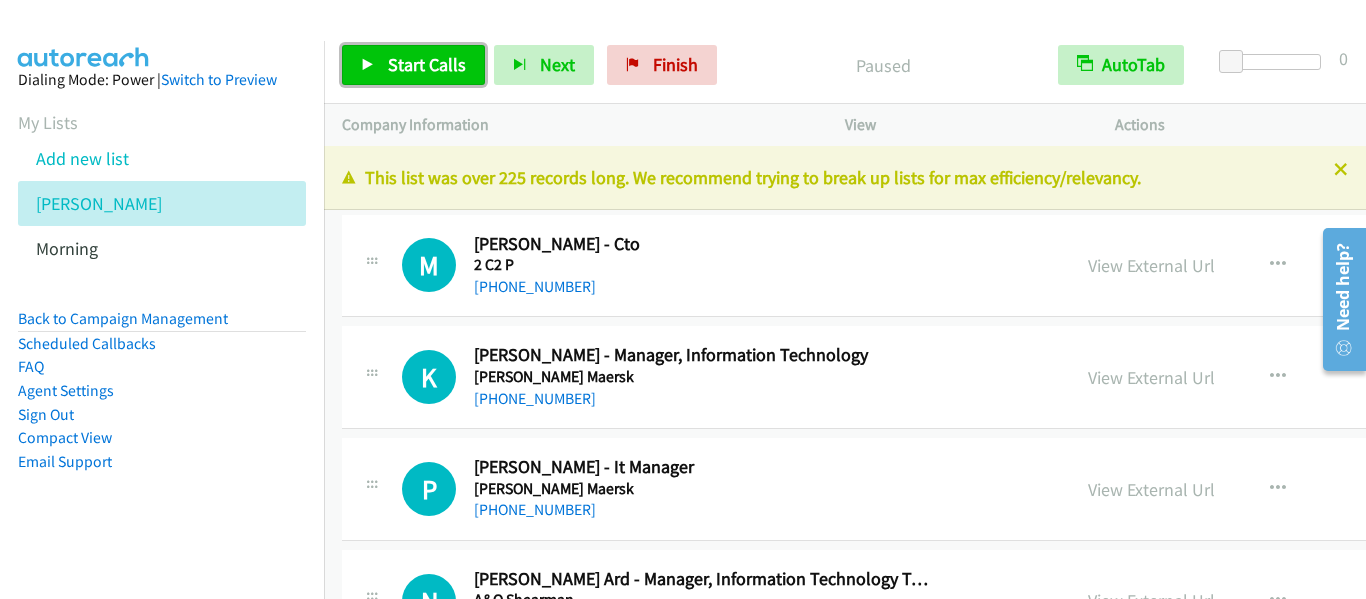 click on "Start Calls" at bounding box center [427, 64] 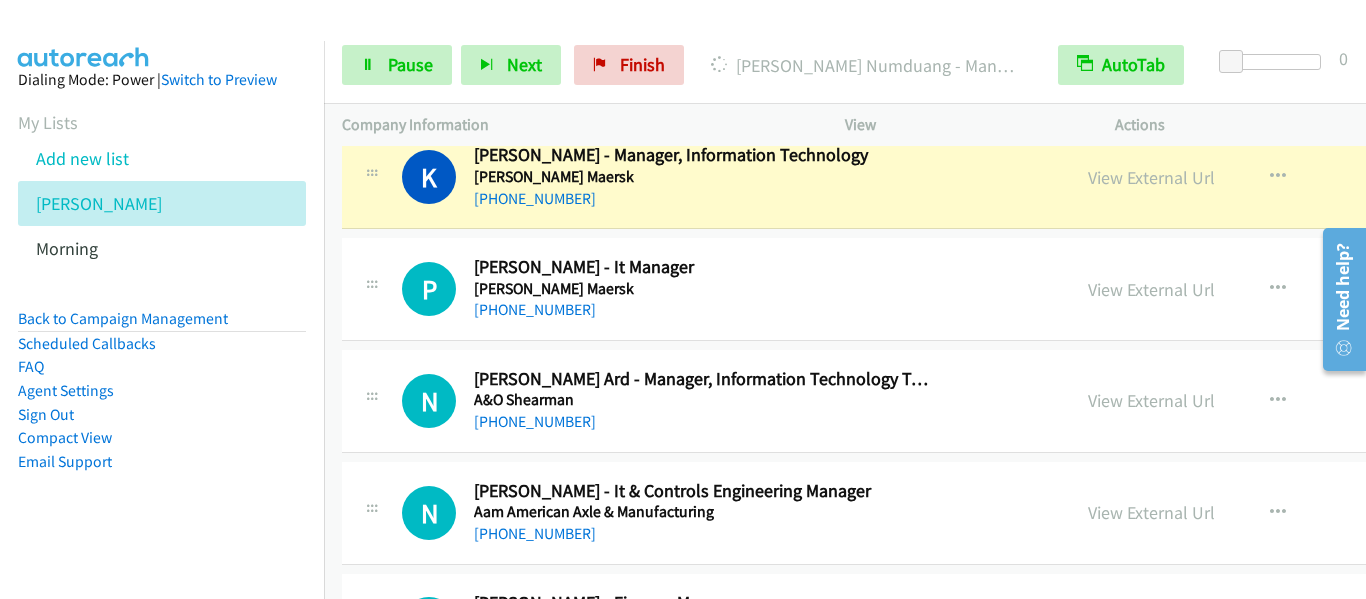 scroll, scrollTop: 100, scrollLeft: 0, axis: vertical 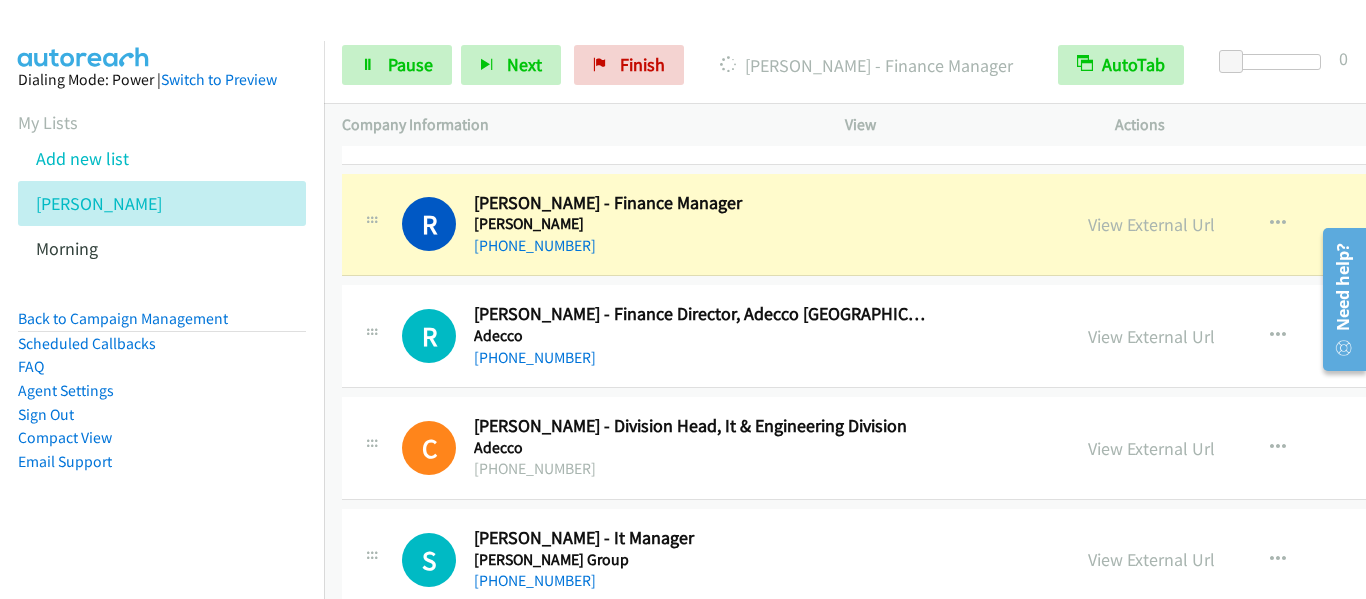 click on "R
Callback Scheduled
Rattana Wongthongdee - Finance Manager
Abbott
Asia/Bangkok
+66 82 790 4597
View External Url
View External Url
Schedule/Manage Callback
Start Calls Here
Remove from list
Add to do not call list
Reset Call Status" at bounding box center [1033, 225] 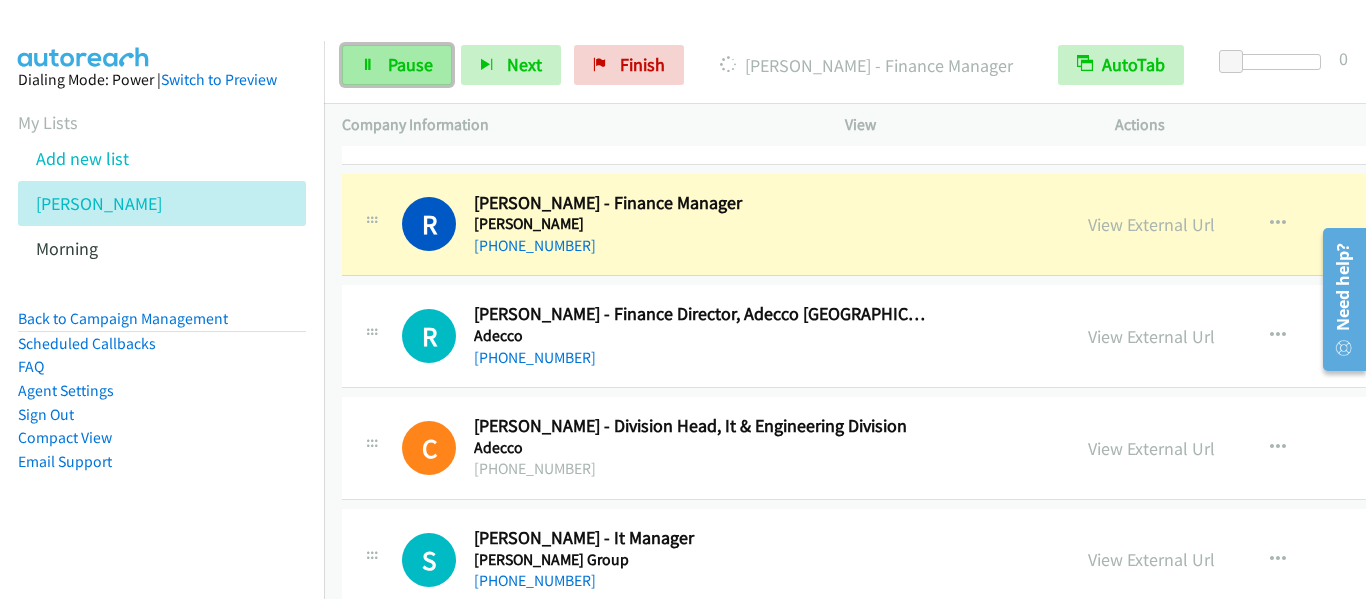 click at bounding box center (368, 66) 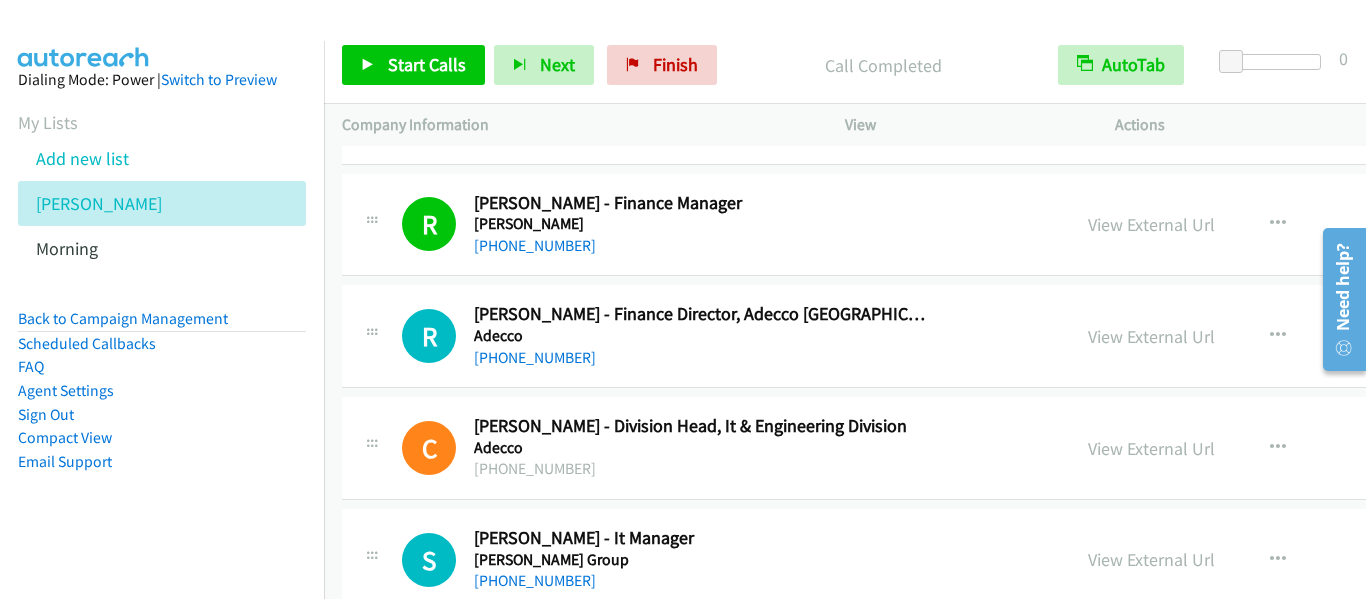 drag, startPoint x: 332, startPoint y: 156, endPoint x: 300, endPoint y: 10, distance: 149.46571 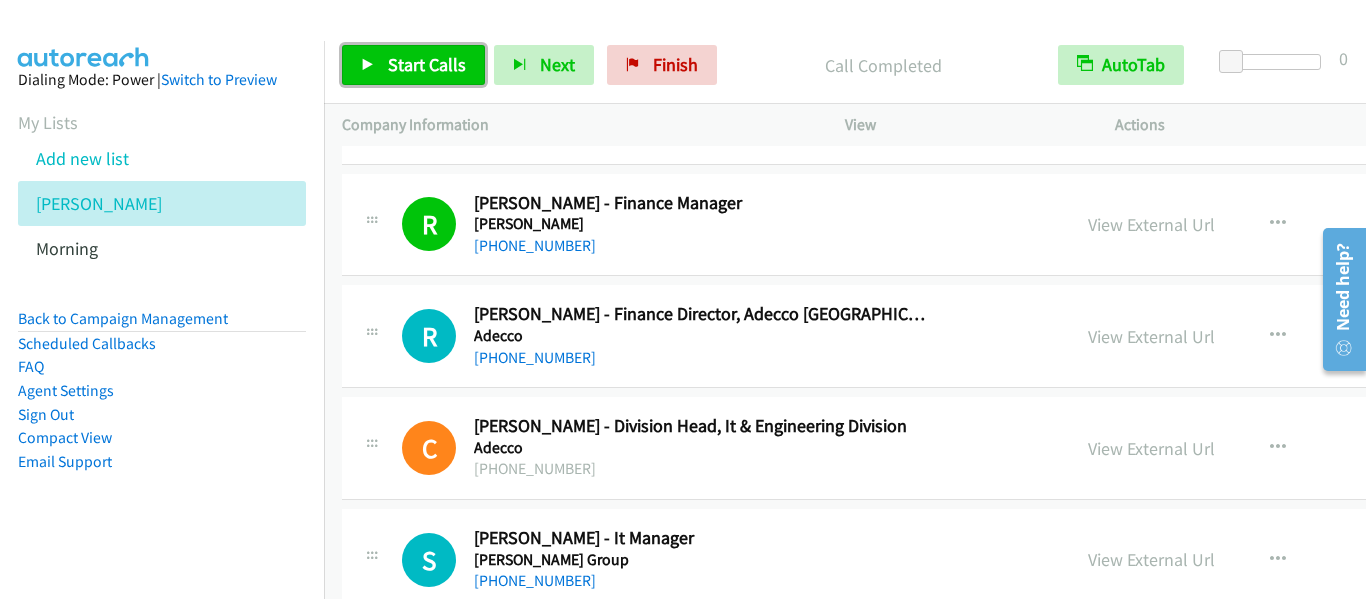 click on "Start Calls" at bounding box center (427, 64) 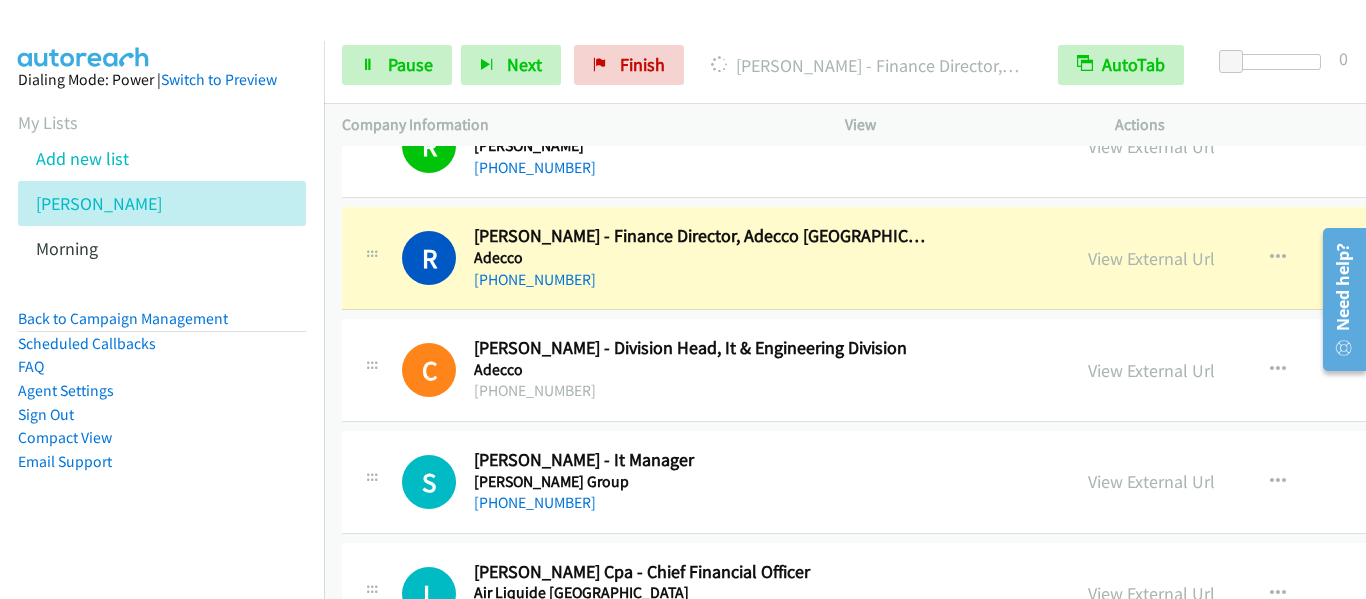 scroll, scrollTop: 700, scrollLeft: 0, axis: vertical 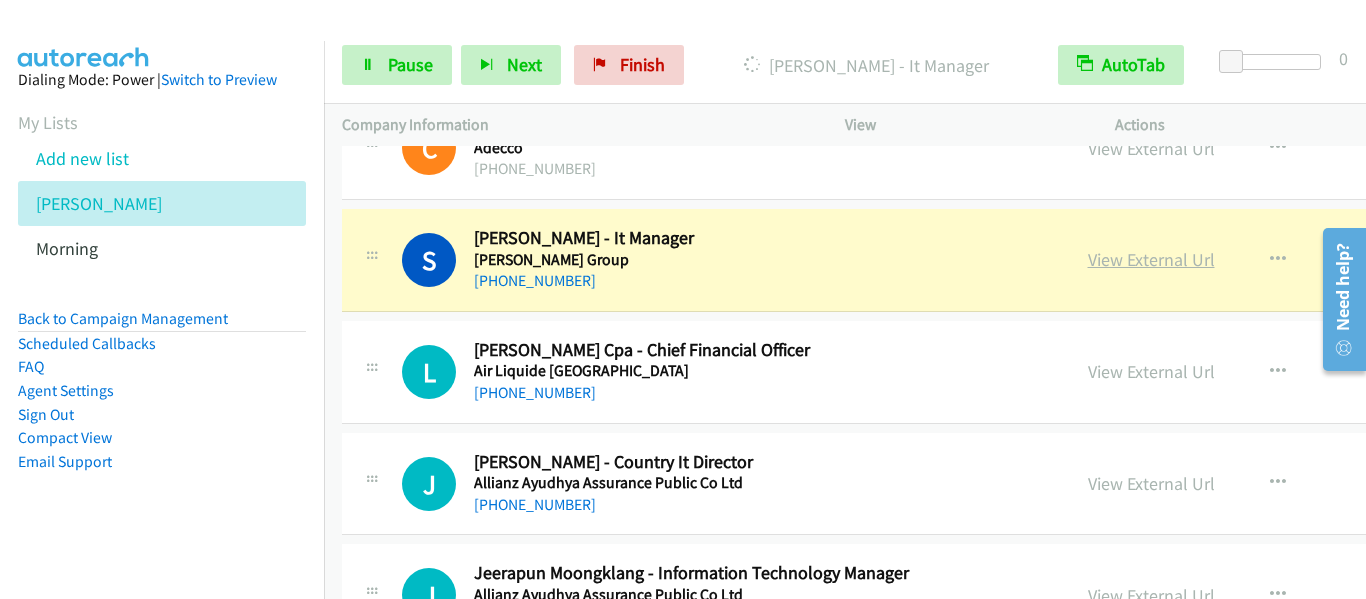 click on "View External Url" at bounding box center [1151, 259] 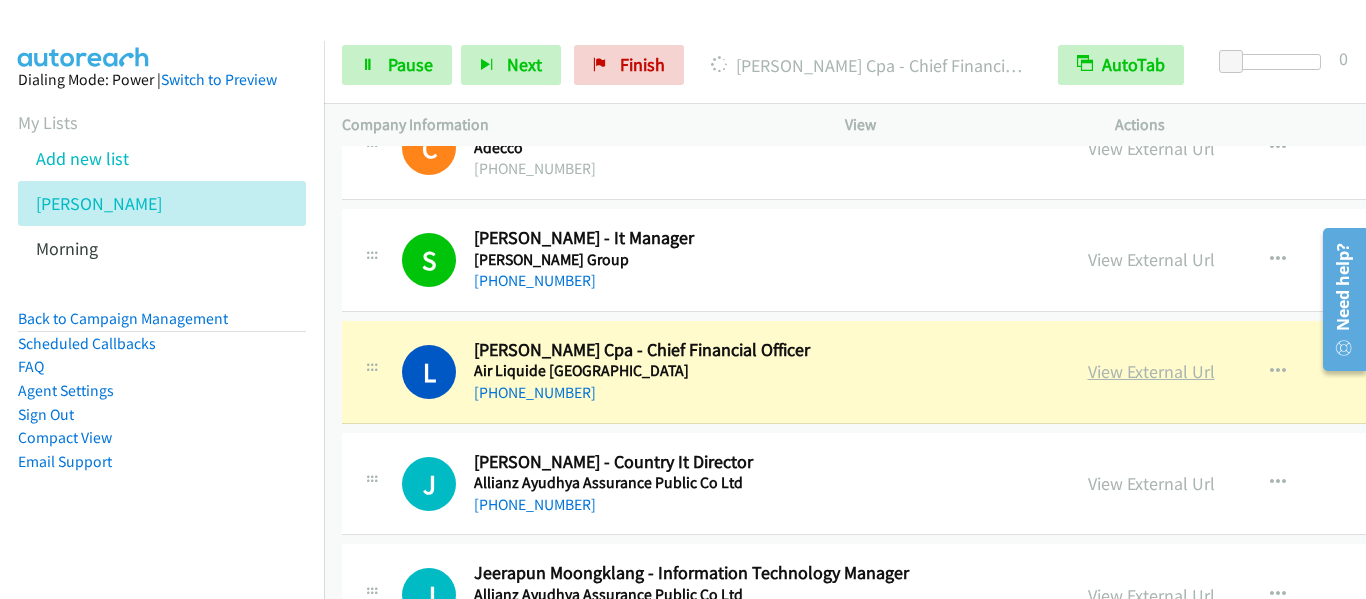 click on "View External Url" at bounding box center (1151, 371) 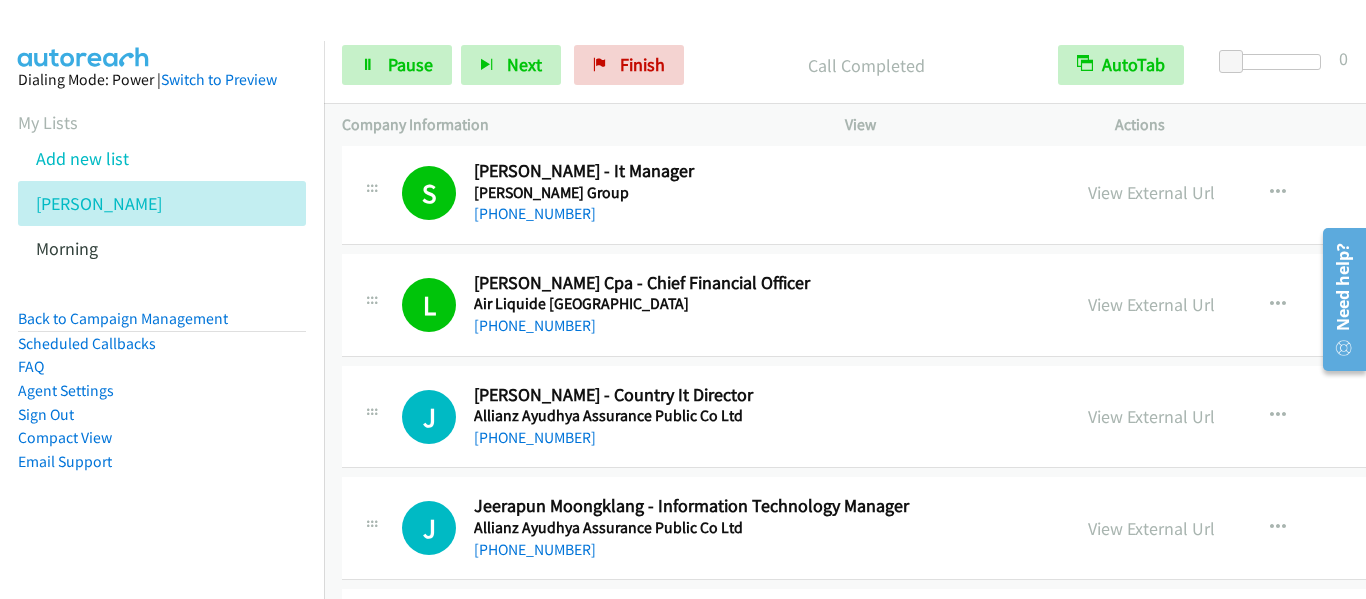 scroll, scrollTop: 1000, scrollLeft: 0, axis: vertical 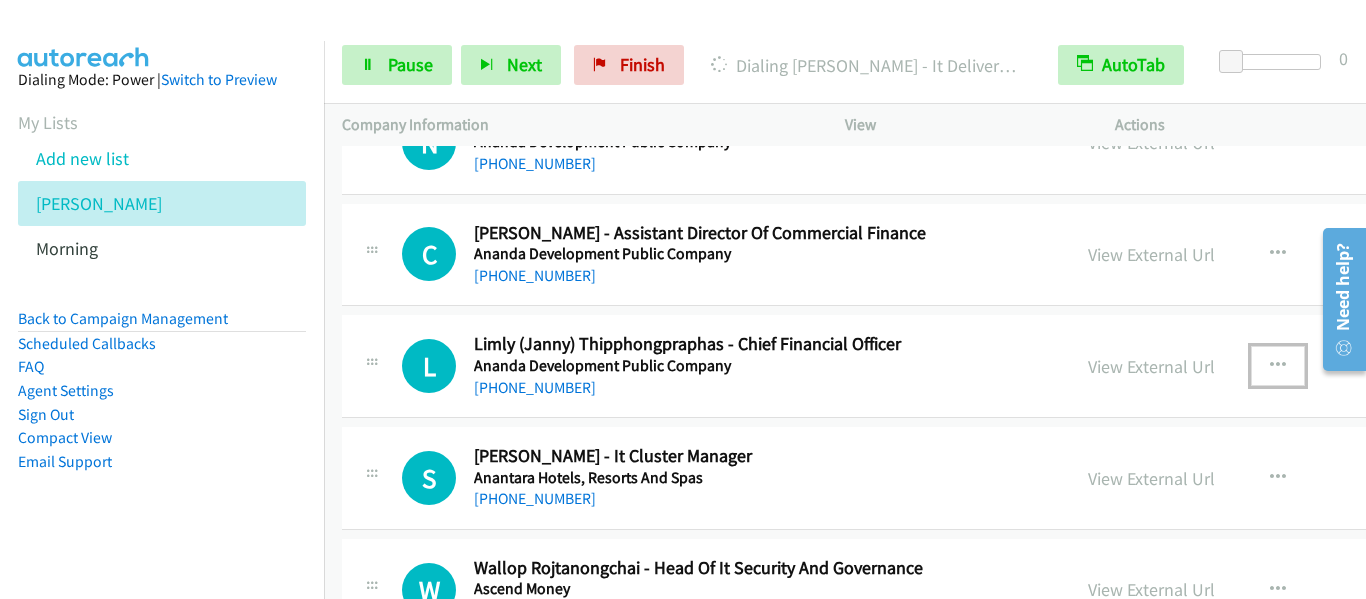 click at bounding box center [1278, 366] 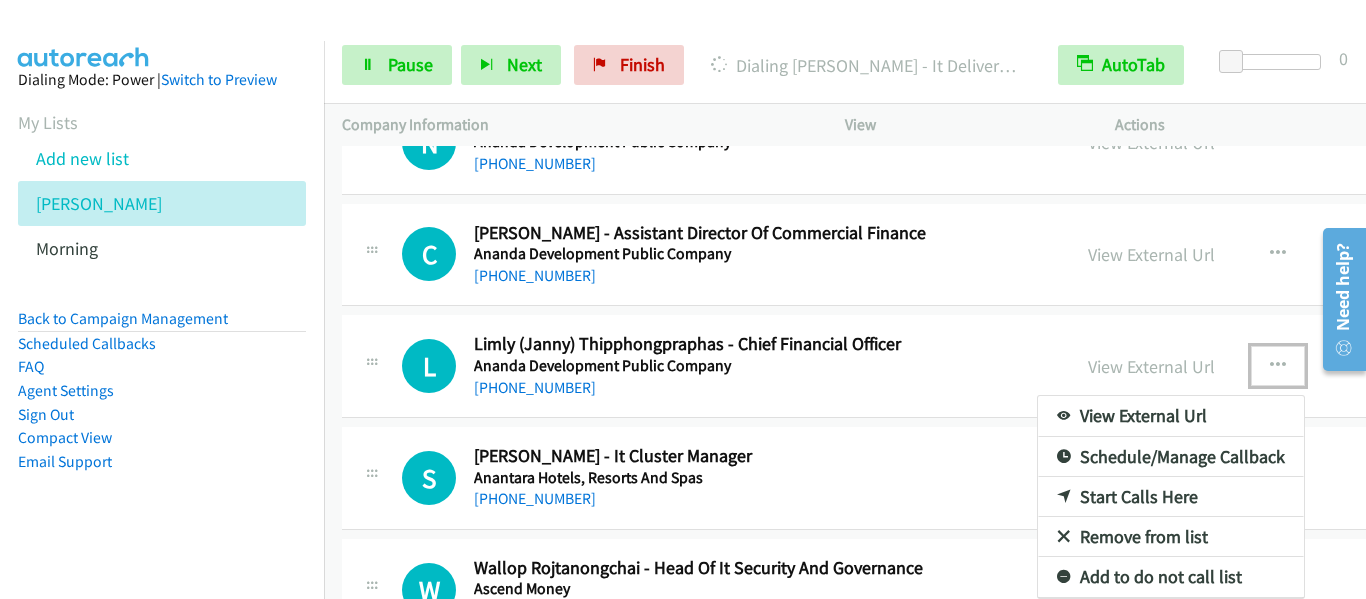 click on "Start Calls Here" at bounding box center (1171, 497) 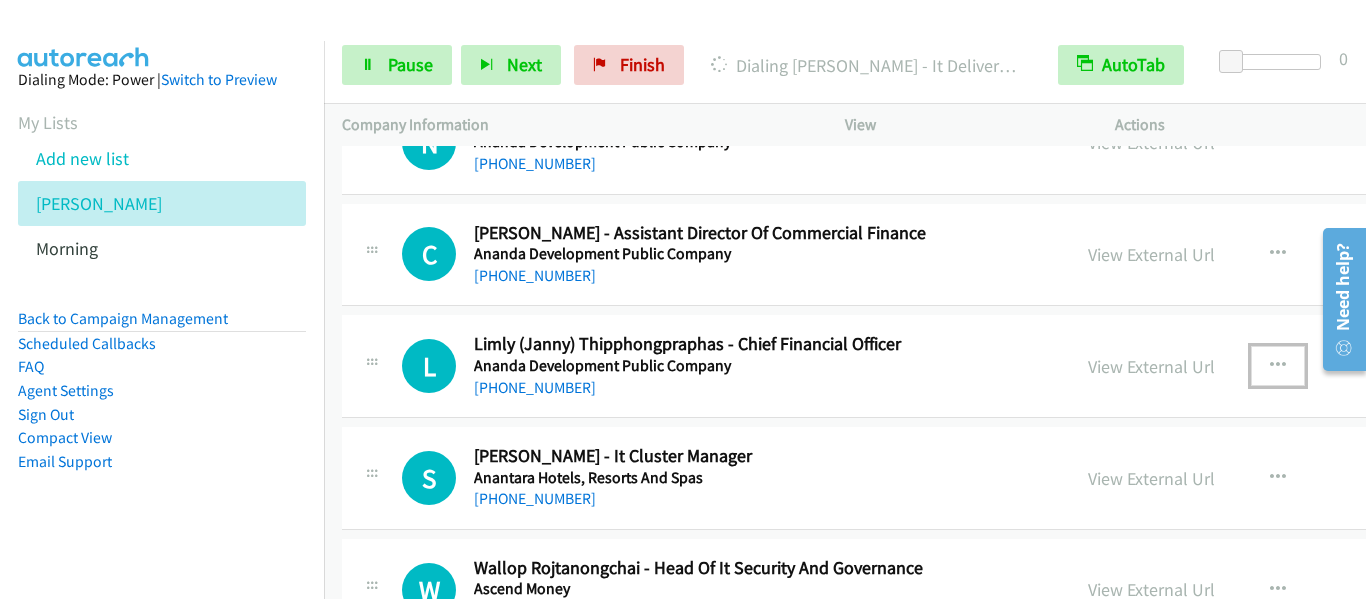 click at bounding box center [1278, 366] 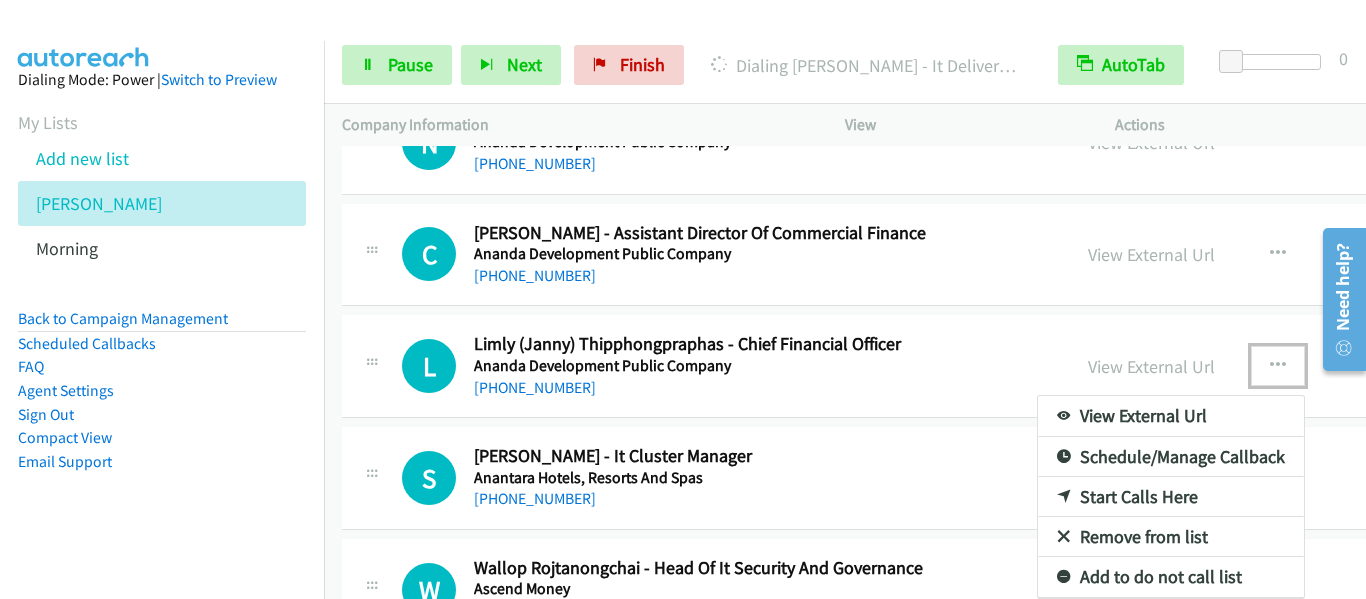 click on "Start Calls Here" at bounding box center [1171, 497] 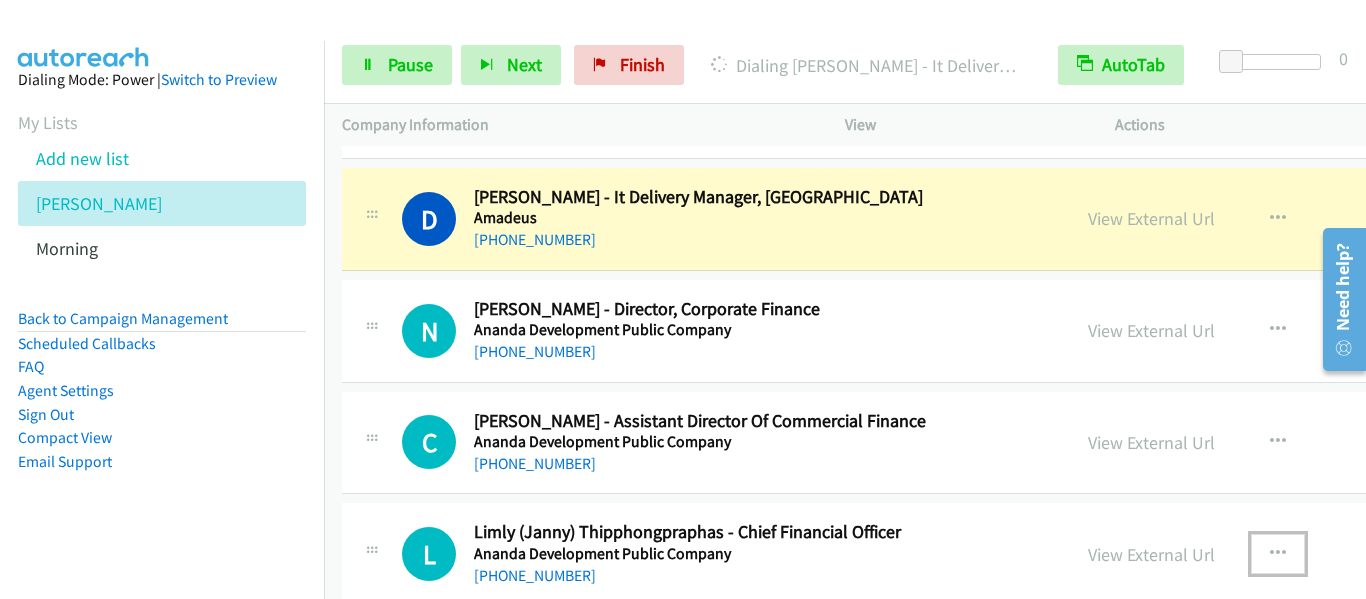 scroll, scrollTop: 1600, scrollLeft: 0, axis: vertical 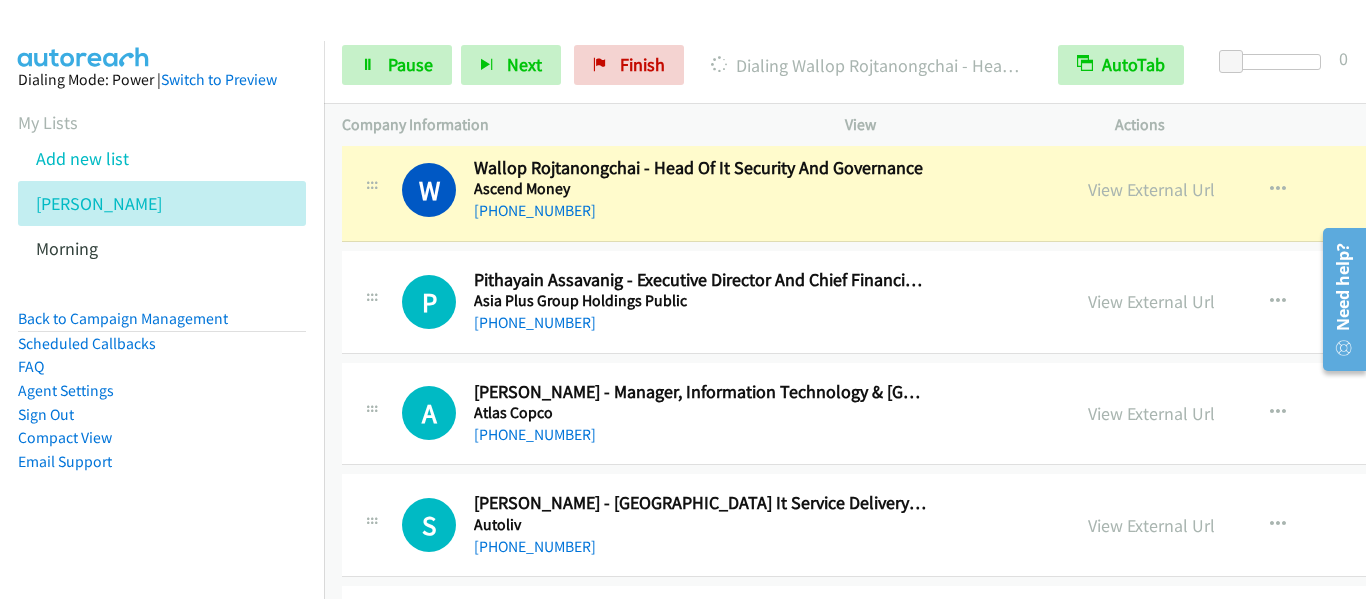 drag, startPoint x: 330, startPoint y: 168, endPoint x: 340, endPoint y: 166, distance: 10.198039 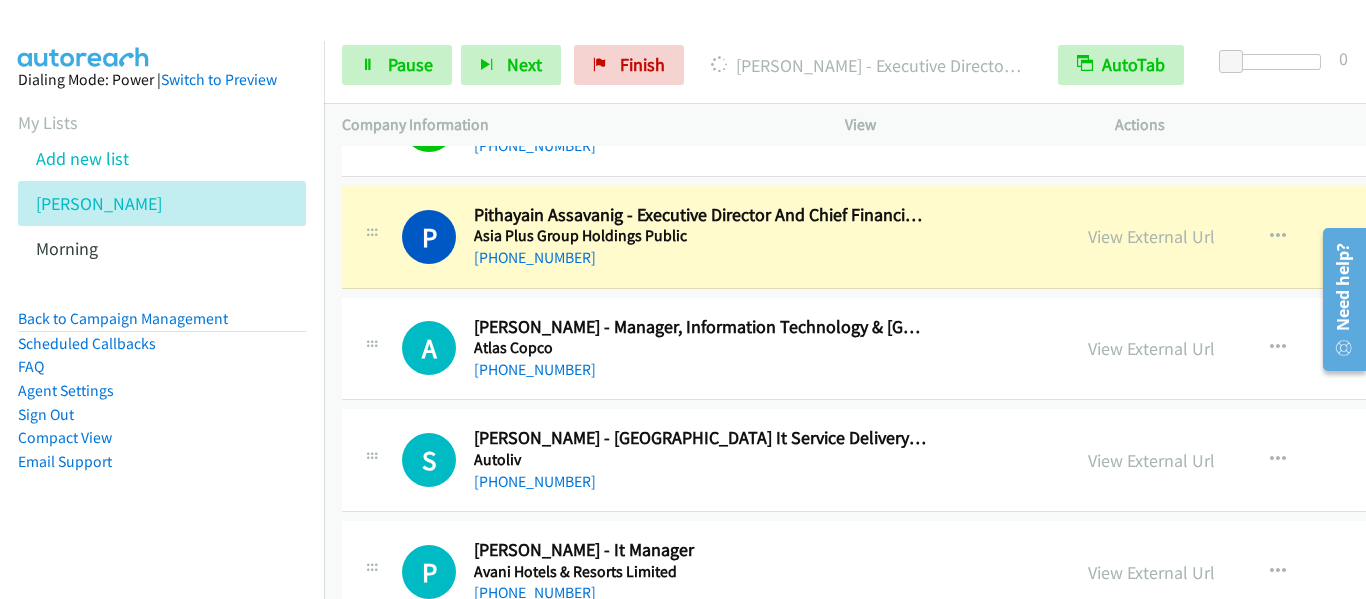 scroll, scrollTop: 2300, scrollLeft: 0, axis: vertical 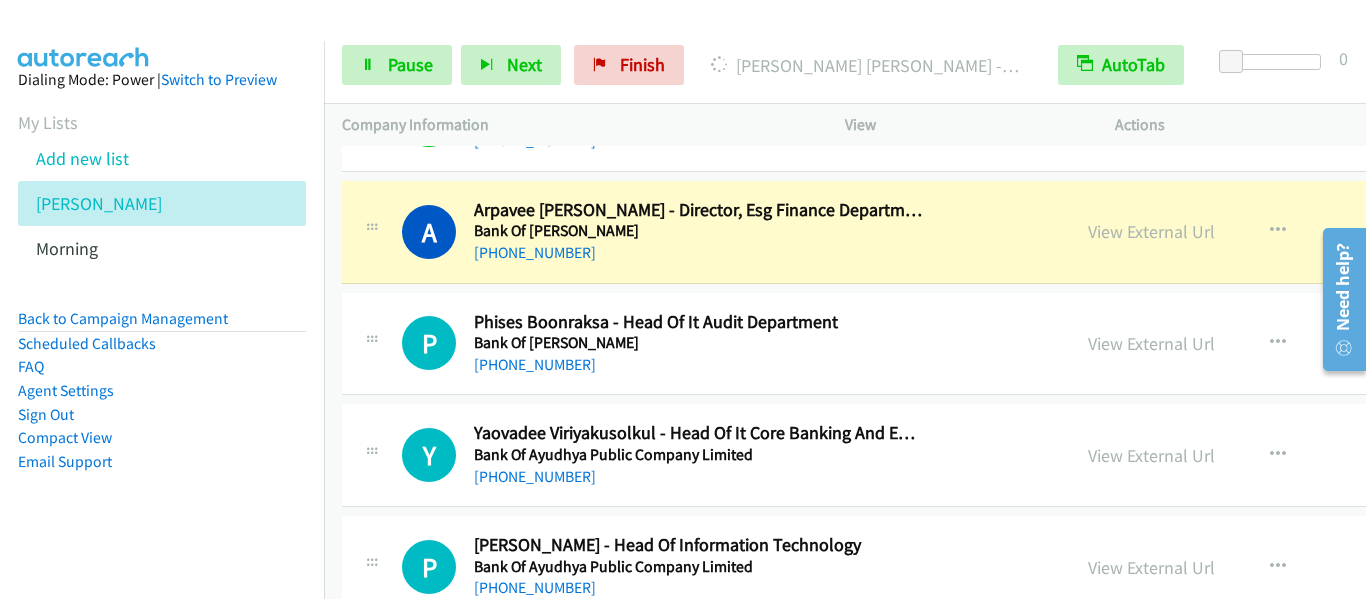 click on "Start Calls
Pause
Next
Finish
Dialing Arpavee Tor Ekbundit - Director, Esg Finance Department
AutoTab
AutoTab
0" at bounding box center [845, 65] 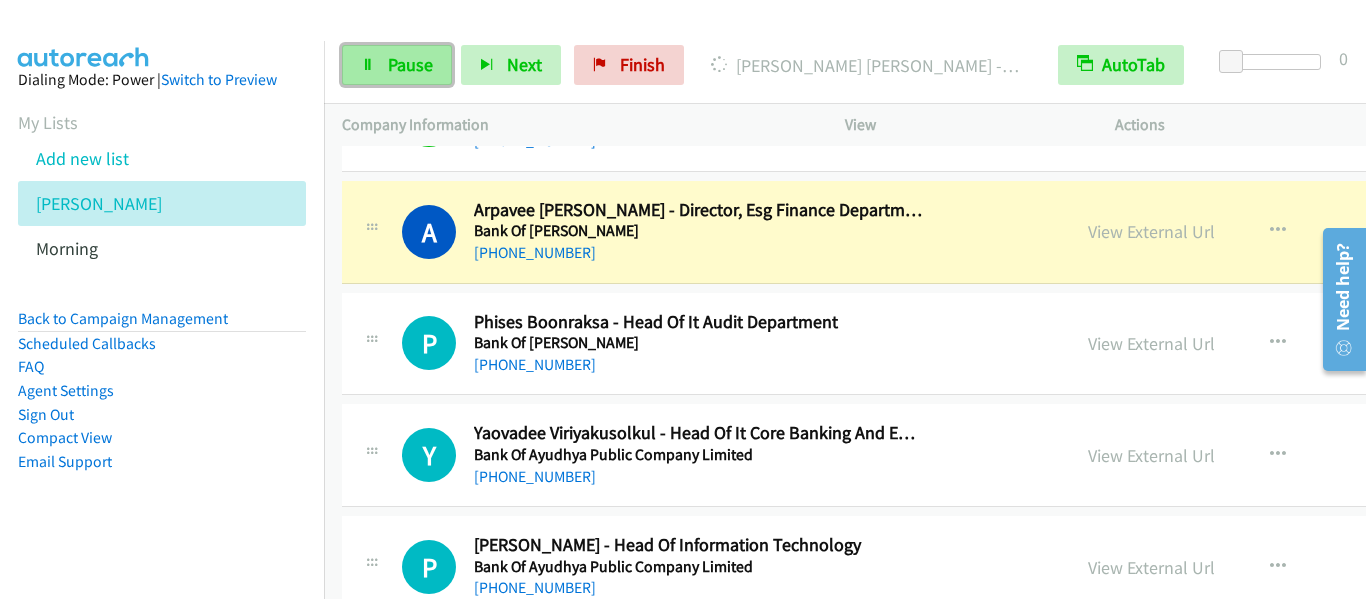 click on "Pause" at bounding box center [397, 65] 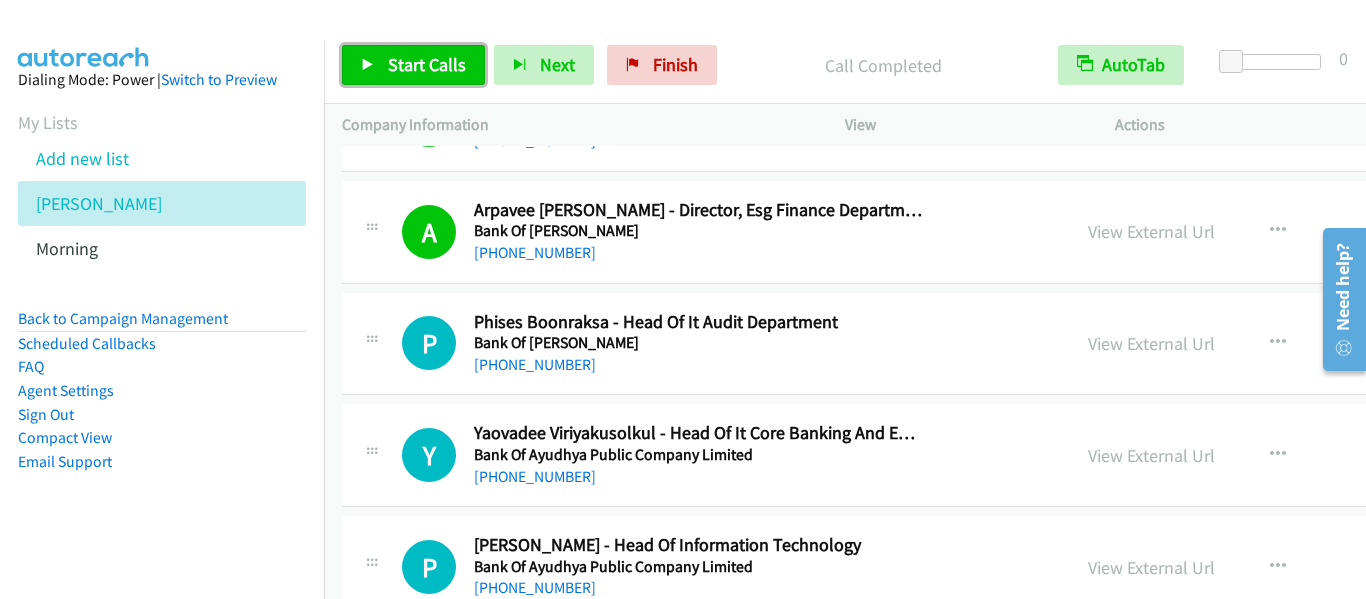 click at bounding box center [368, 66] 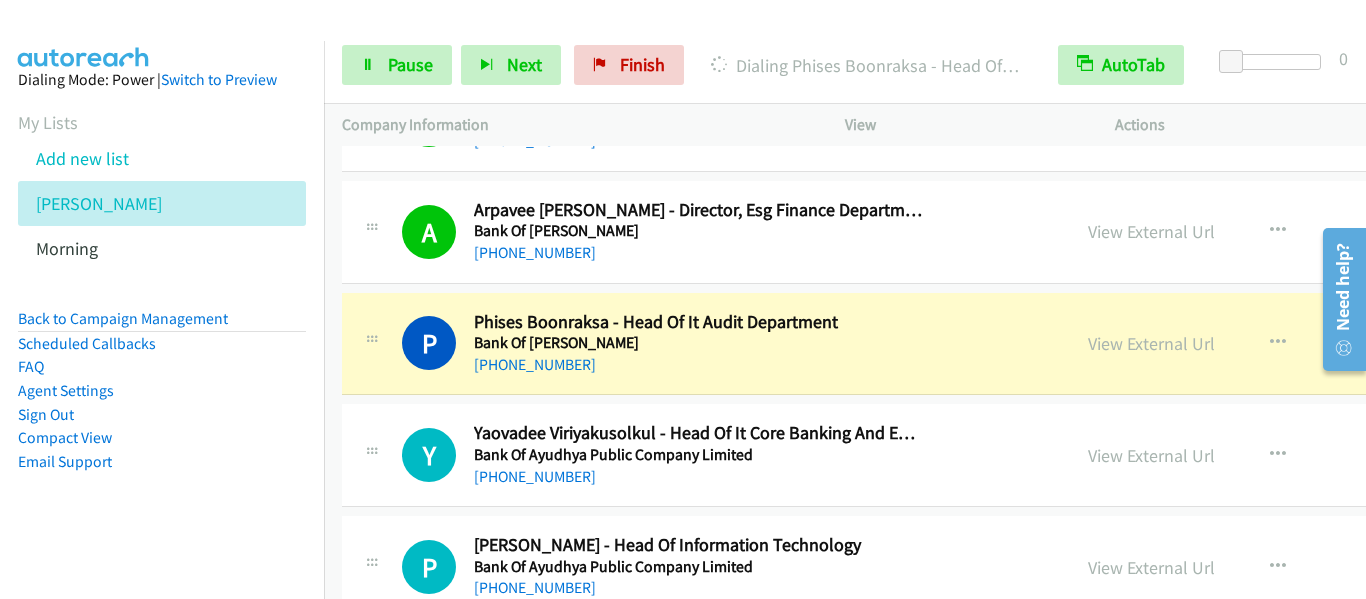 scroll, scrollTop: 3600, scrollLeft: 0, axis: vertical 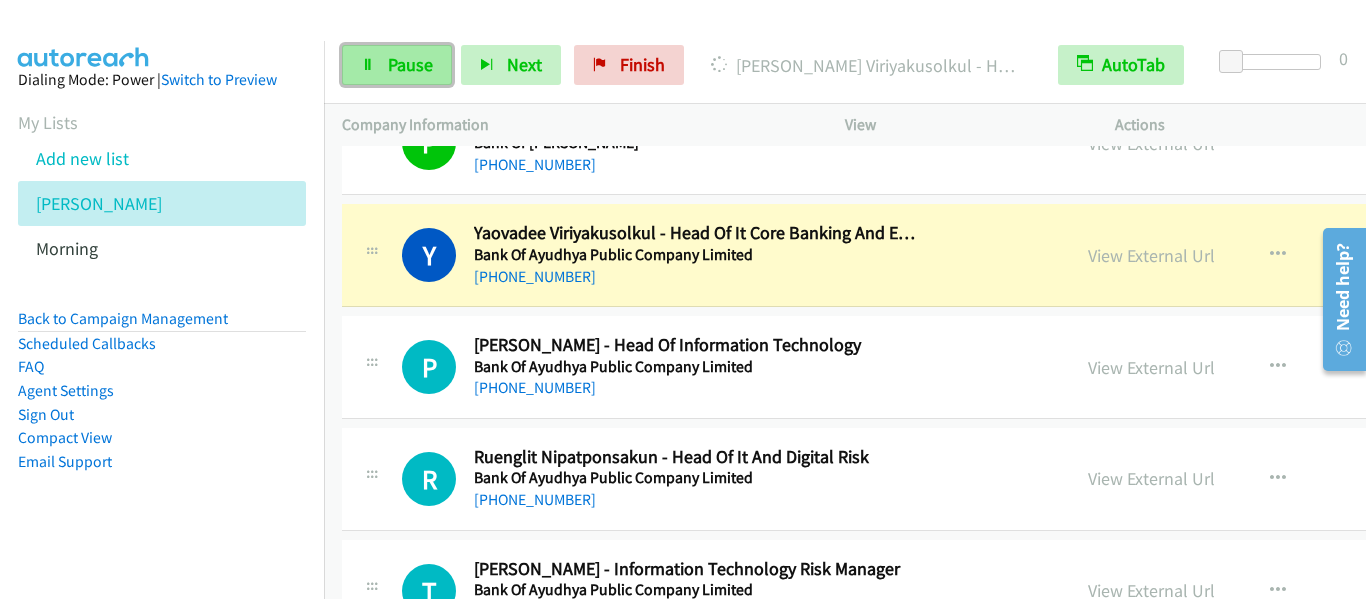 click on "Pause" at bounding box center (410, 64) 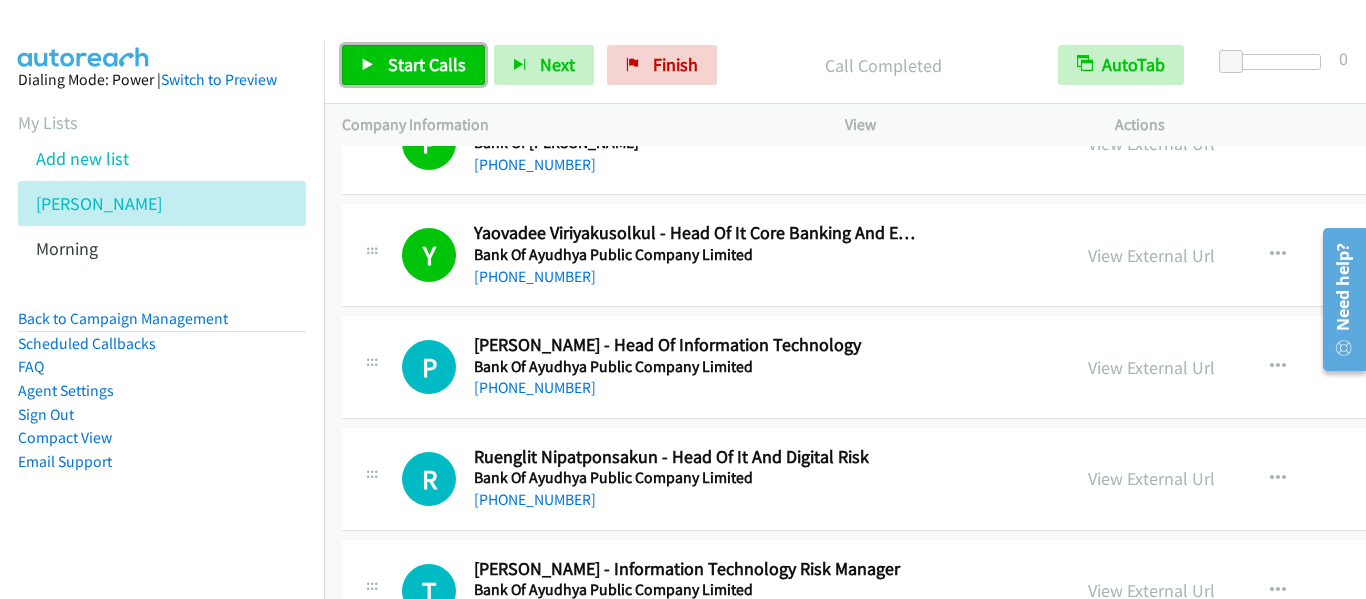 click on "Start Calls" at bounding box center (427, 64) 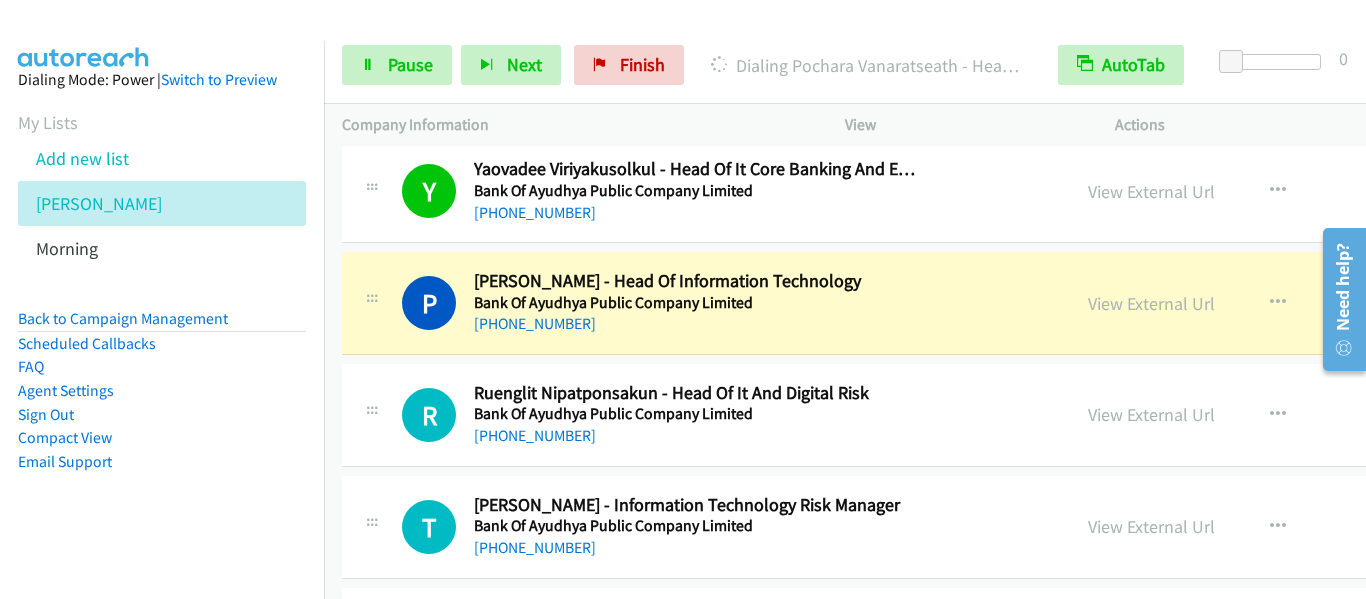 scroll, scrollTop: 3800, scrollLeft: 0, axis: vertical 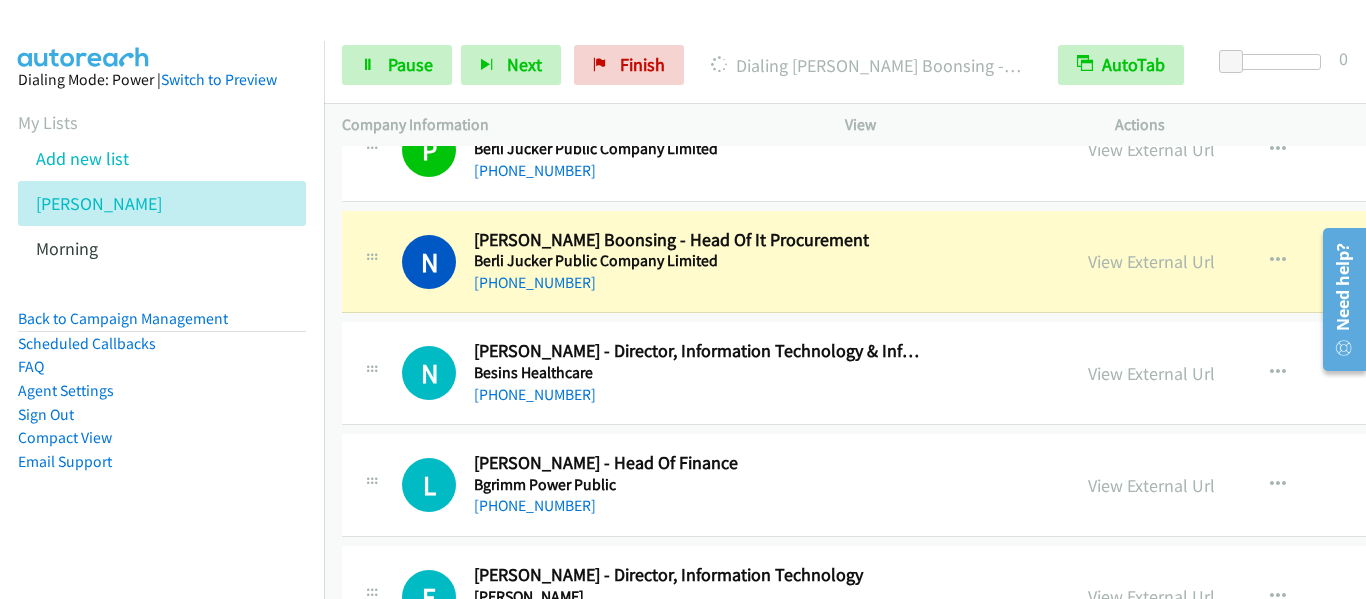 click on "P
Callback Scheduled
Peeradon Siriburanont - Vice President Information Technology
Berli Jucker Public Company Limited
Asia/Bangkok
+66 61 386 2811
View External Url
View External Url
Schedule/Manage Callback
Start Calls Here
Remove from list
Add to do not call list
Reset Call Status" at bounding box center [1033, 150] 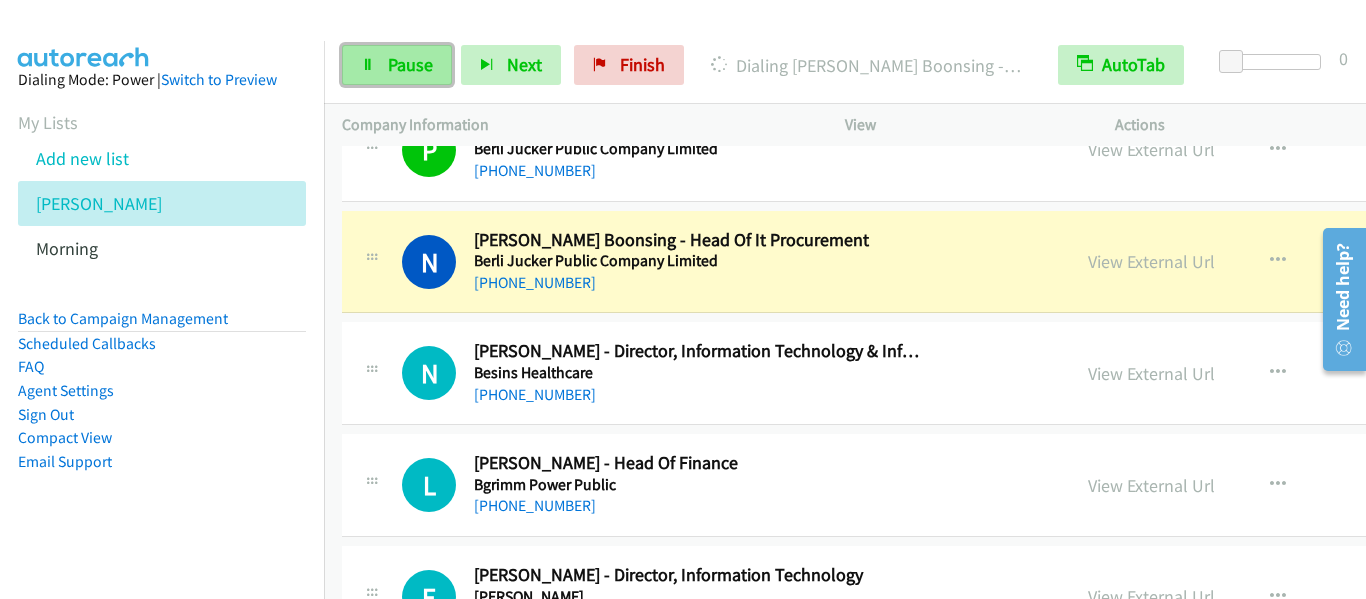 click on "Pause" at bounding box center [397, 65] 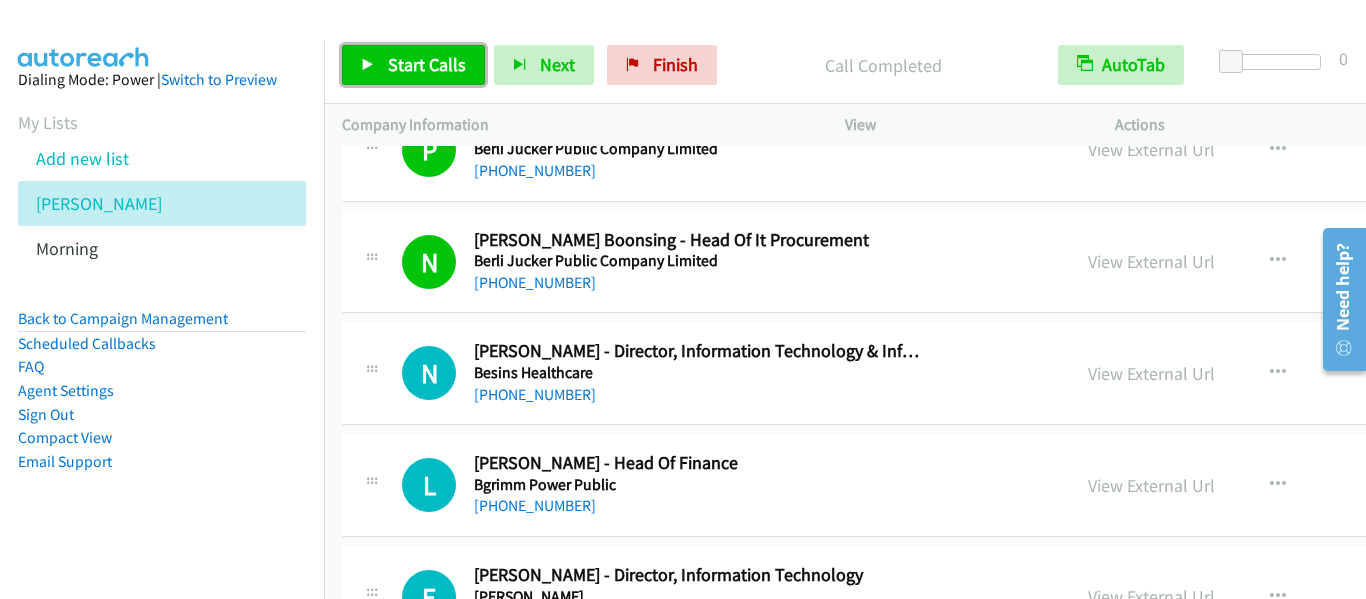 click on "Start Calls" at bounding box center (427, 64) 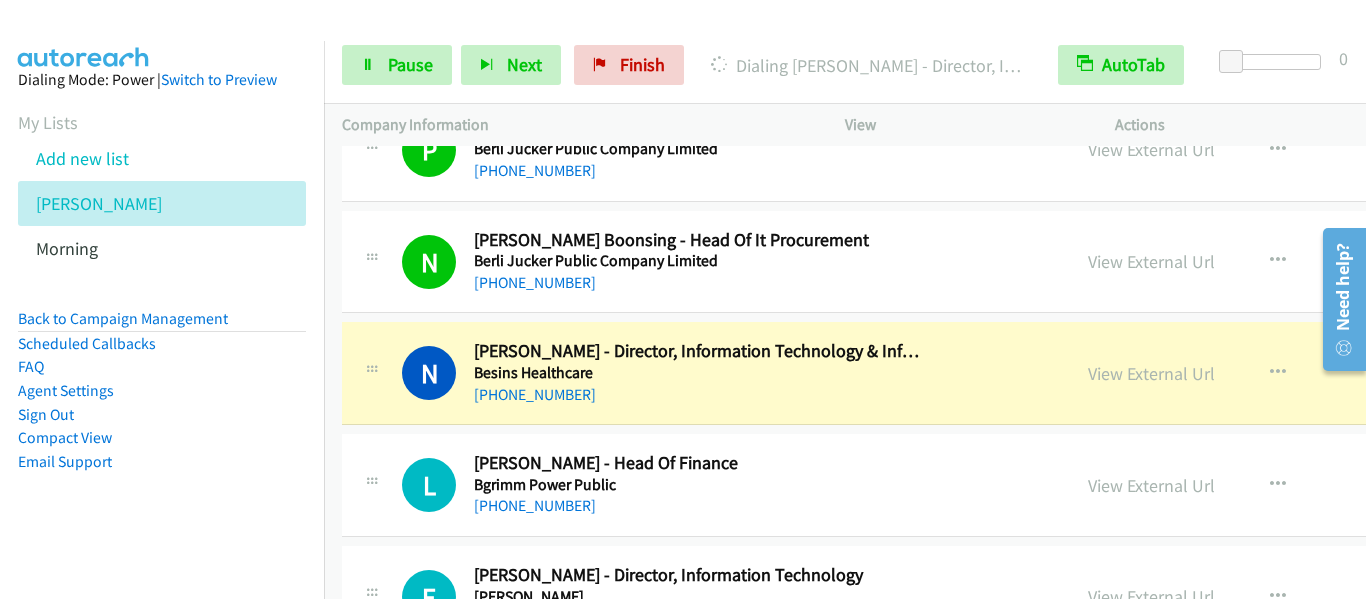 click on "P
Callback Scheduled
Peeradon Siriburanont - Vice President Information Technology
Berli Jucker Public Company Limited
Asia/Bangkok
+66 61 386 2811
View External Url
View External Url
Schedule/Manage Callback
Start Calls Here
Remove from list
Add to do not call list
Reset Call Status" at bounding box center (1033, 150) 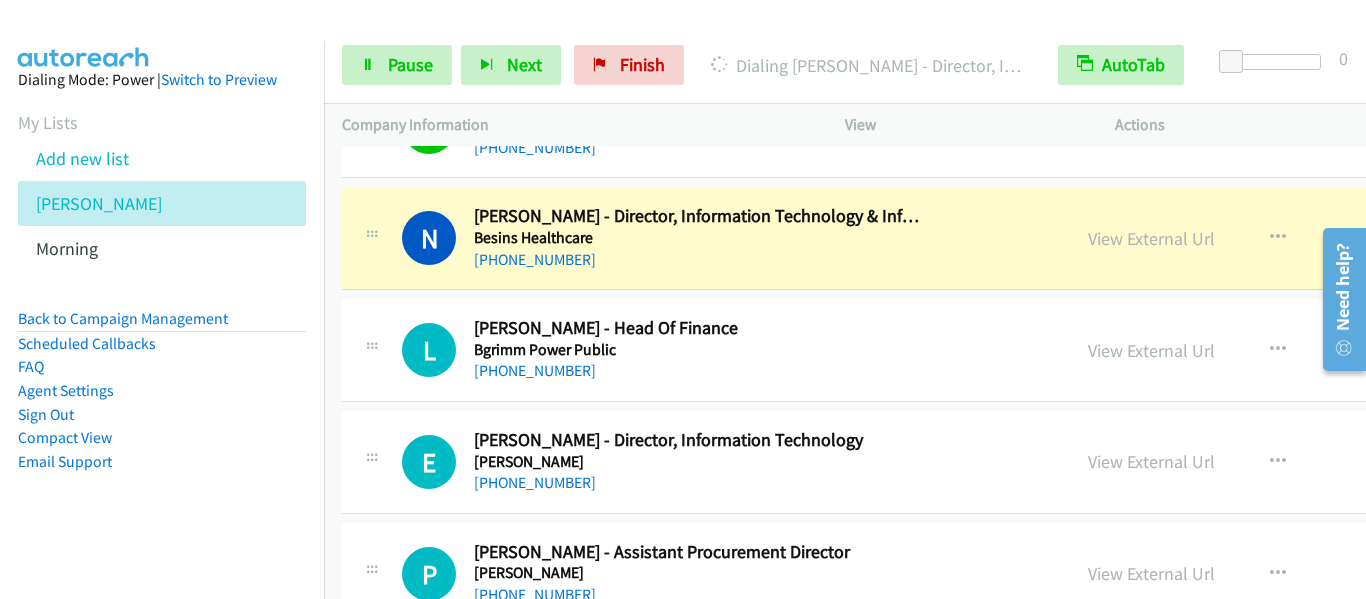 scroll, scrollTop: 4800, scrollLeft: 0, axis: vertical 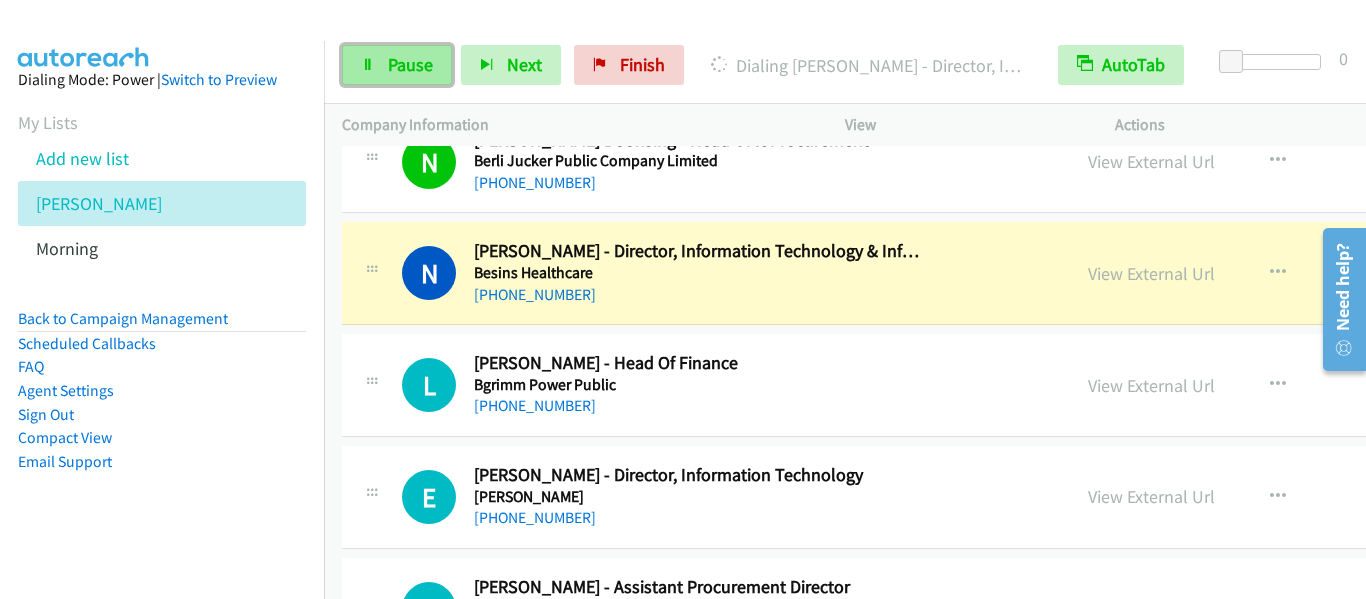 click on "Pause" at bounding box center [397, 65] 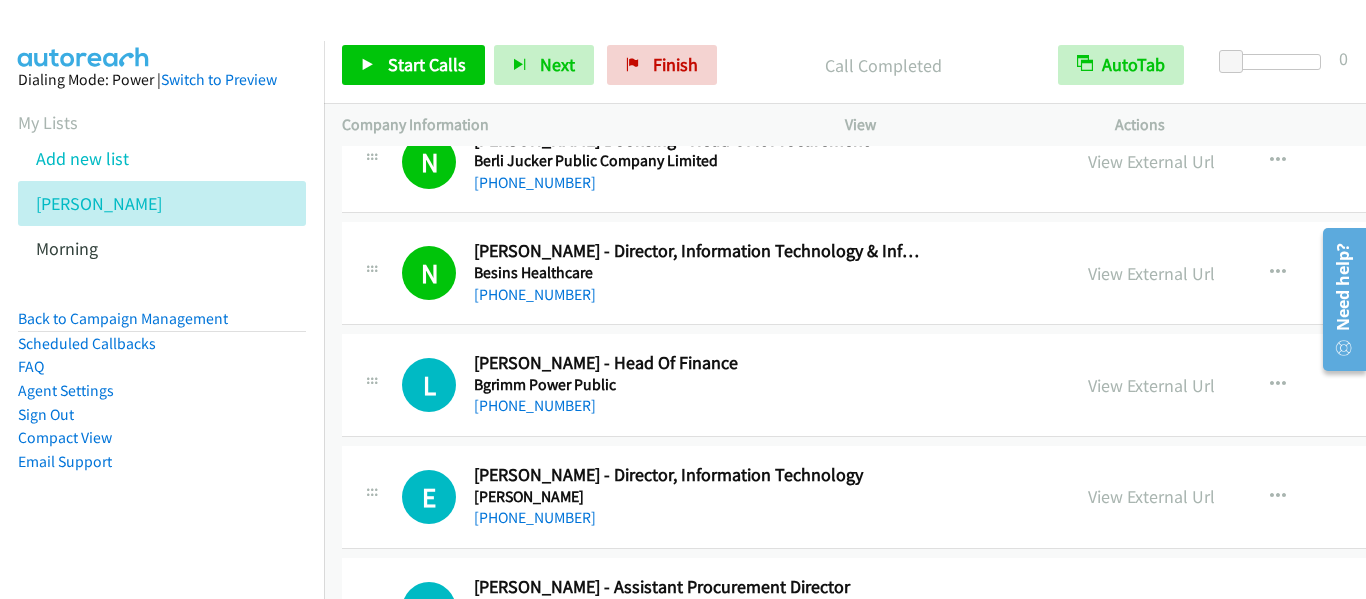 scroll, scrollTop: 4900, scrollLeft: 0, axis: vertical 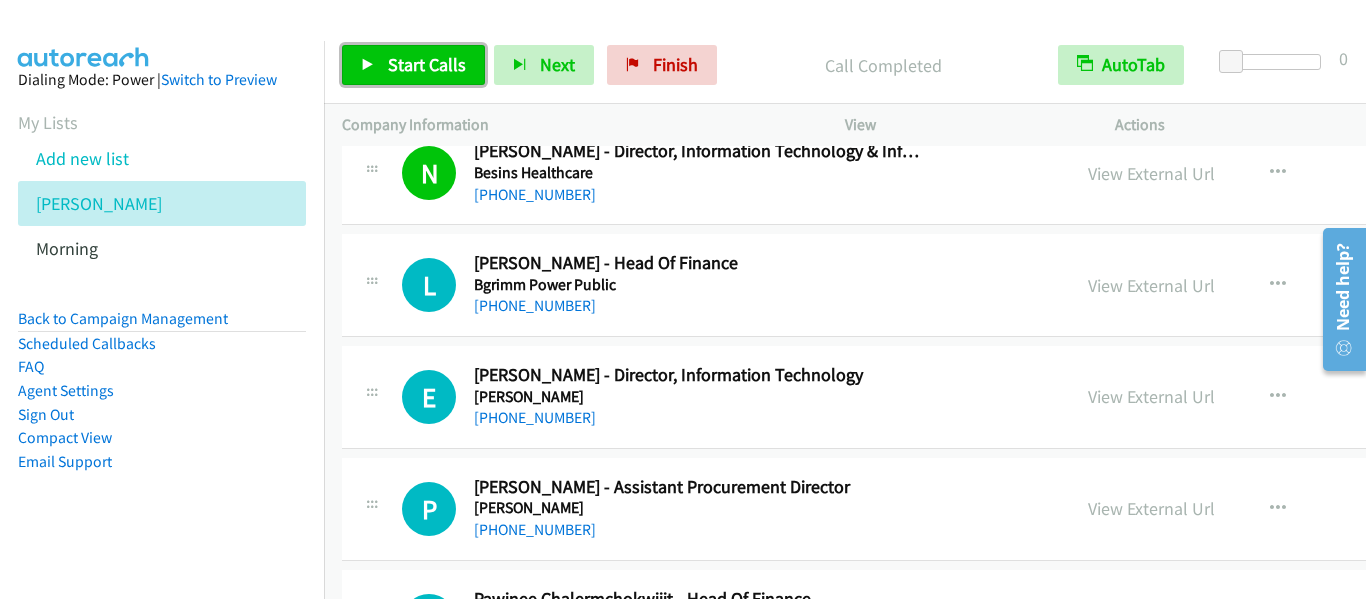 click on "Start Calls" at bounding box center [427, 64] 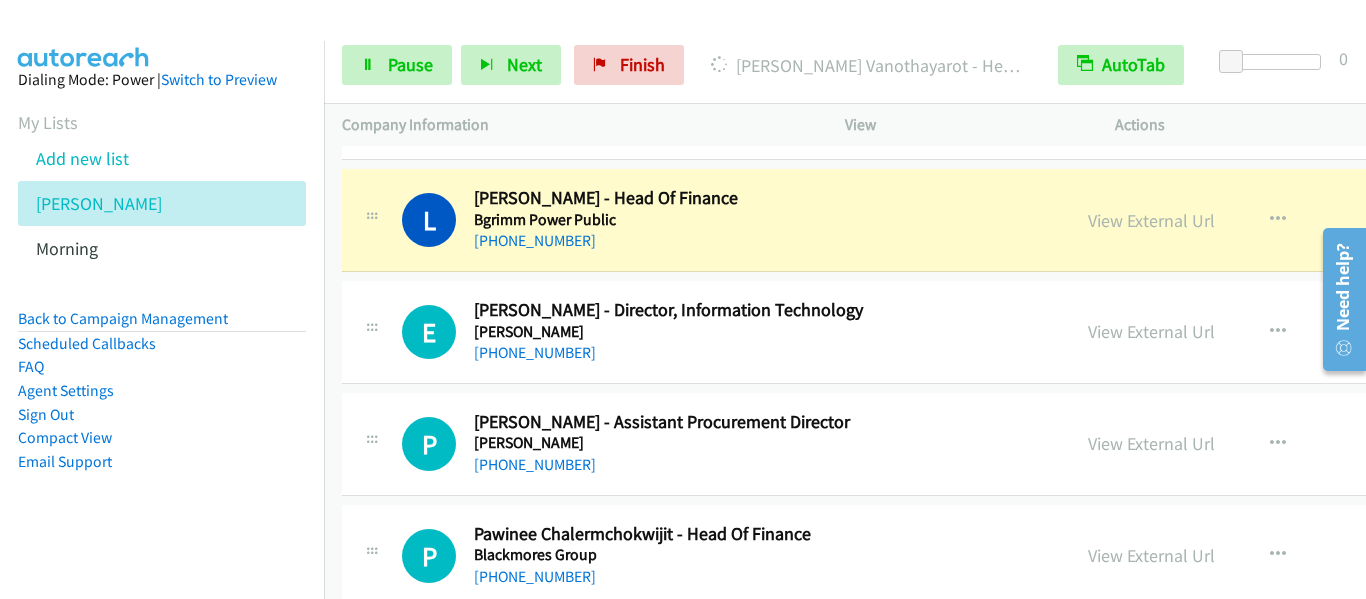 scroll, scrollTop: 5000, scrollLeft: 0, axis: vertical 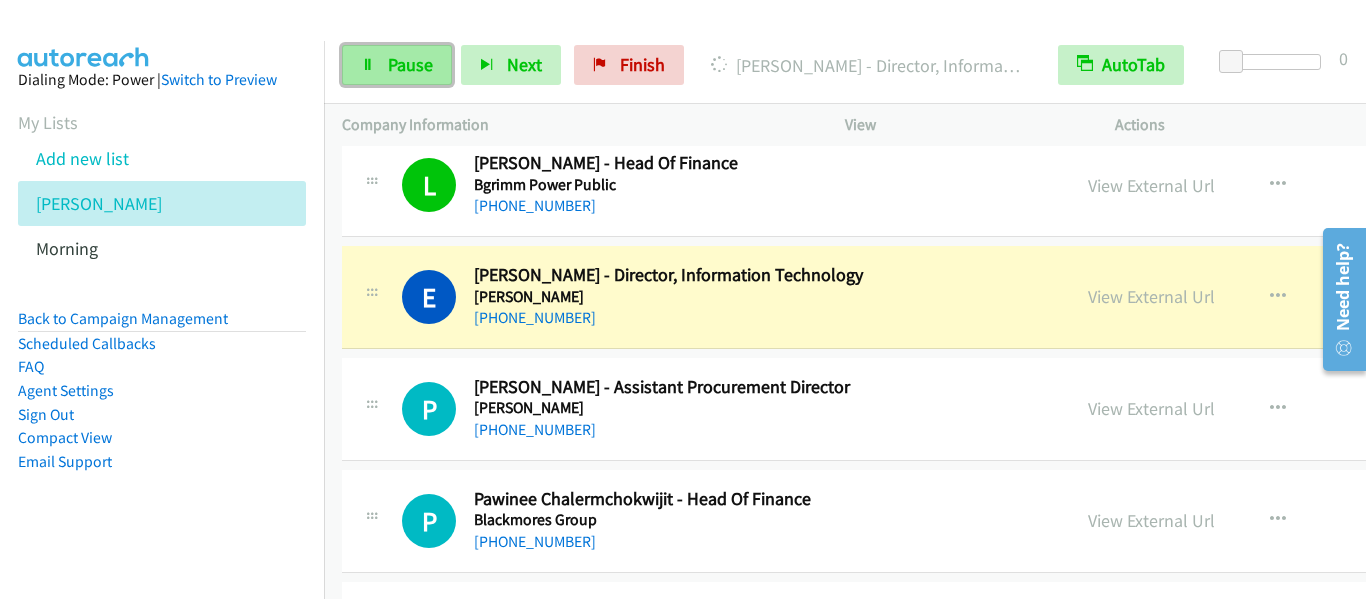 click on "Pause" at bounding box center [397, 65] 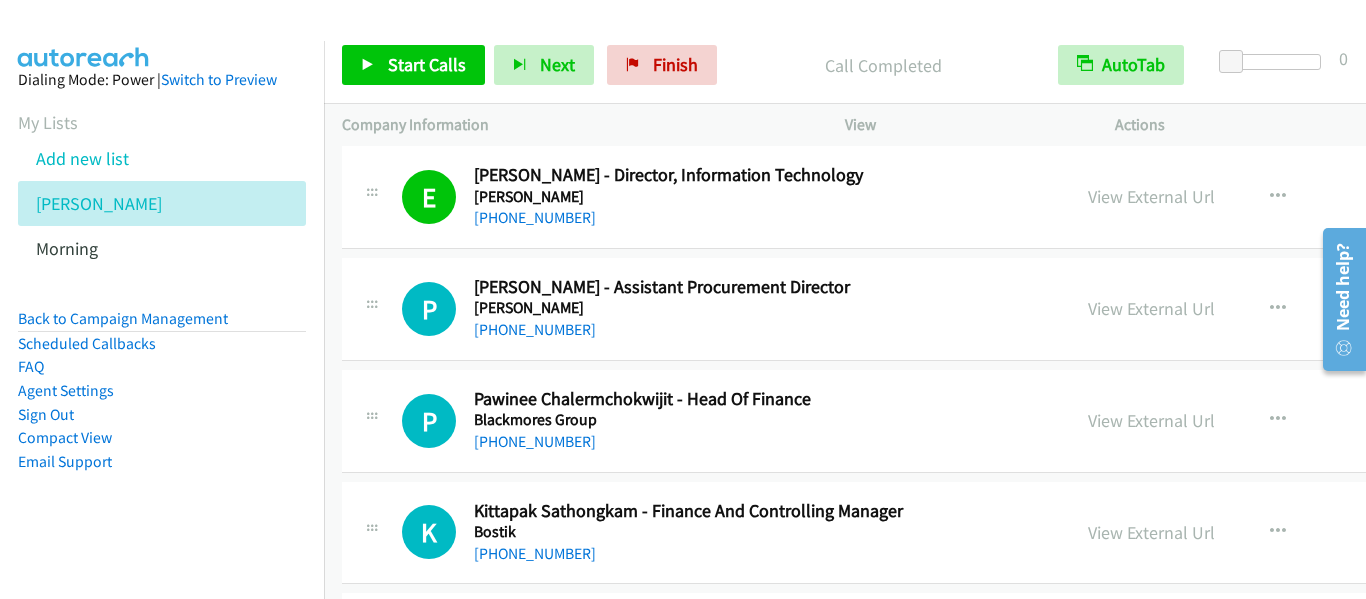 scroll, scrollTop: 5200, scrollLeft: 0, axis: vertical 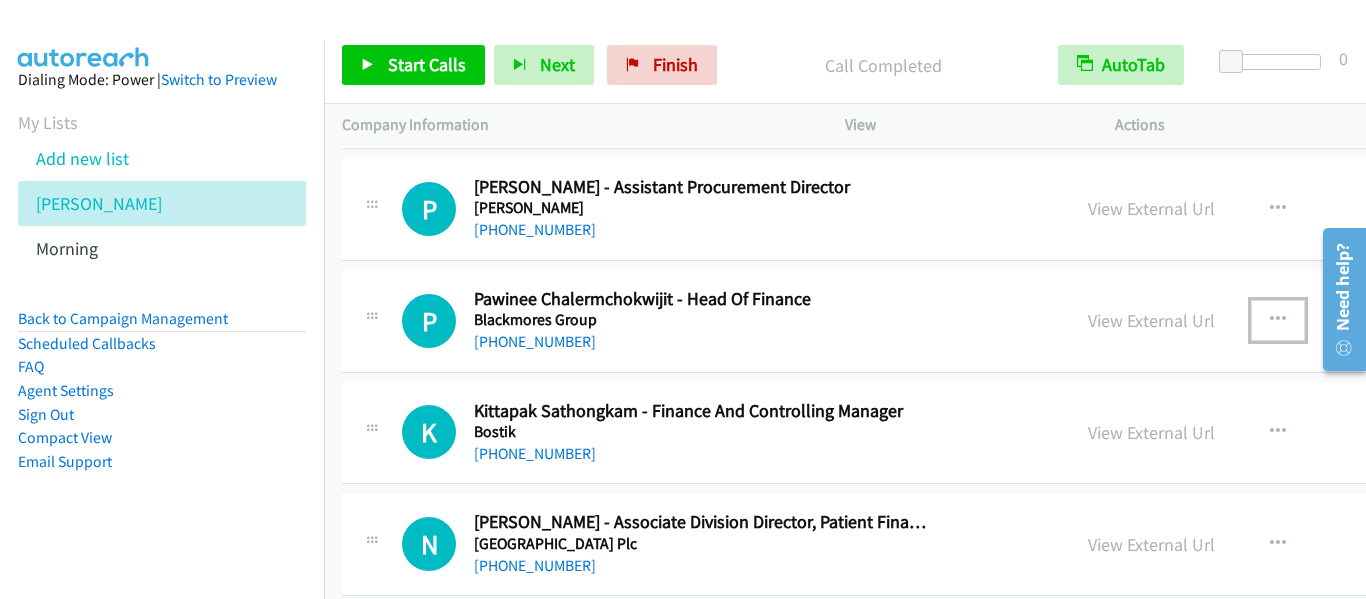 click at bounding box center (1278, 320) 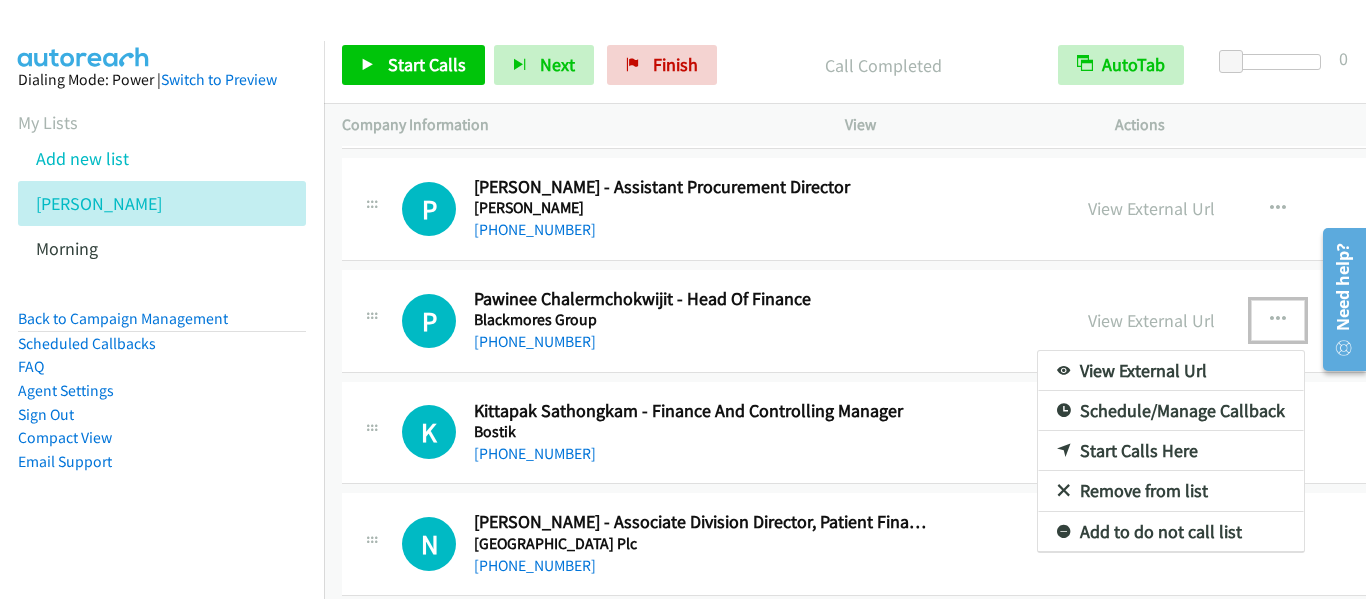click on "Start Calls Here" at bounding box center [1171, 451] 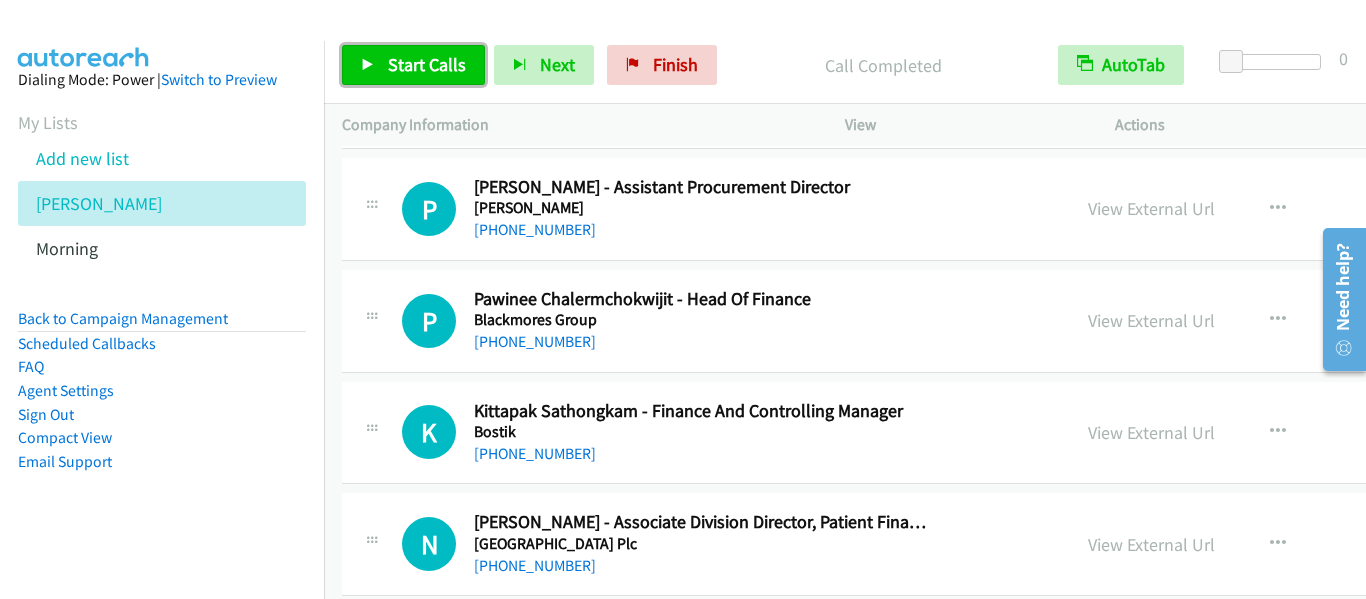 click on "Start Calls" at bounding box center (427, 64) 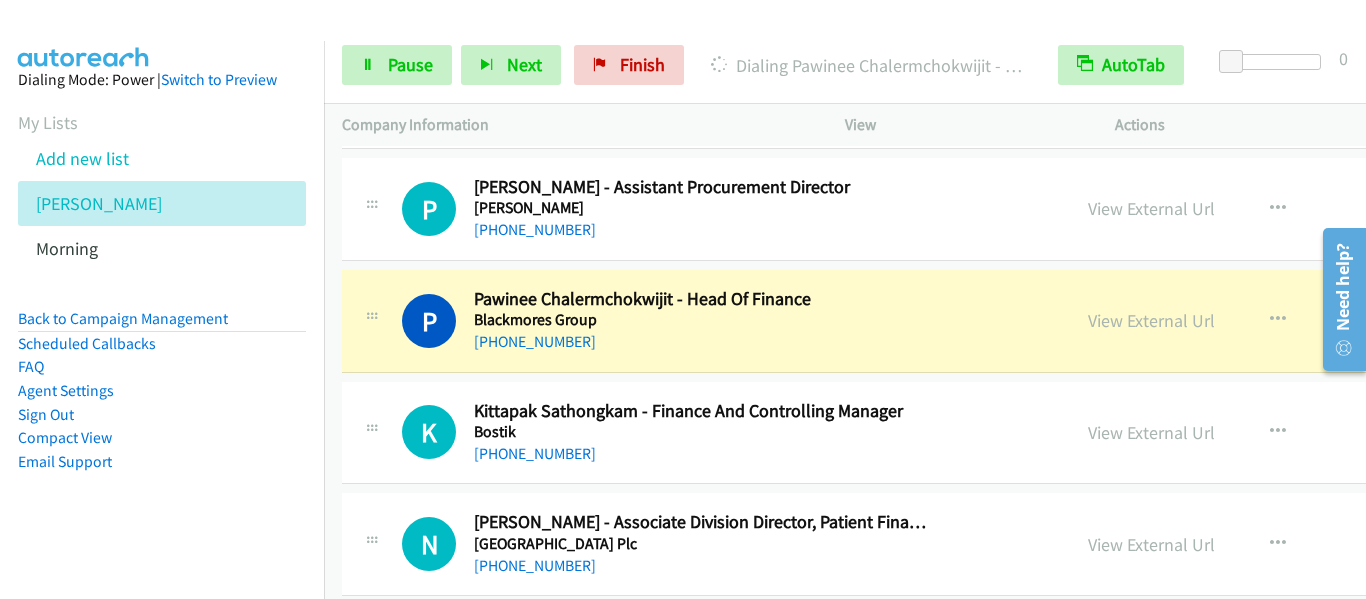 scroll, scrollTop: 5300, scrollLeft: 0, axis: vertical 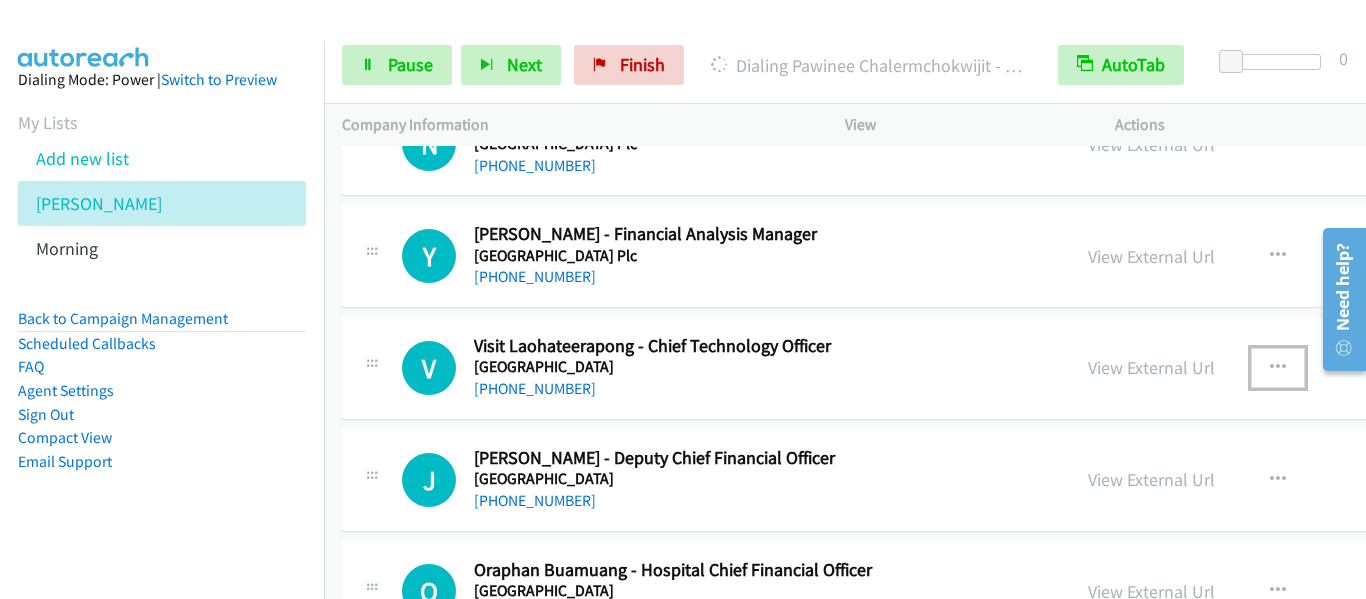 click at bounding box center [1278, 368] 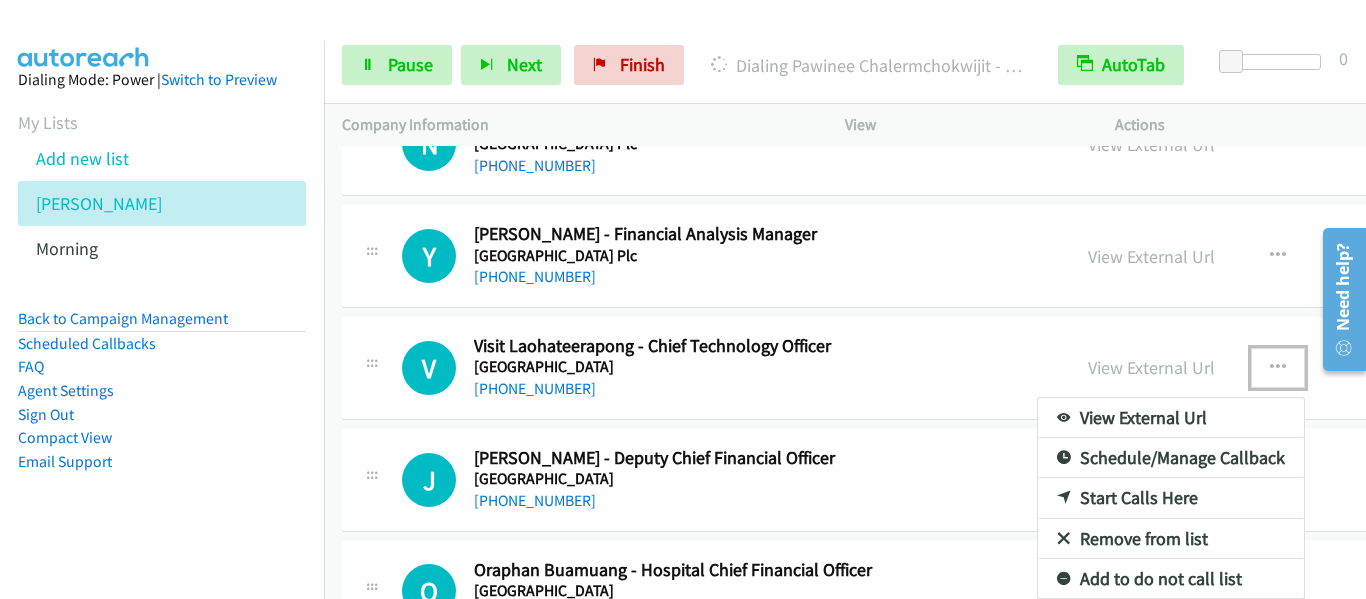 click on "Start Calls Here" at bounding box center [1171, 498] 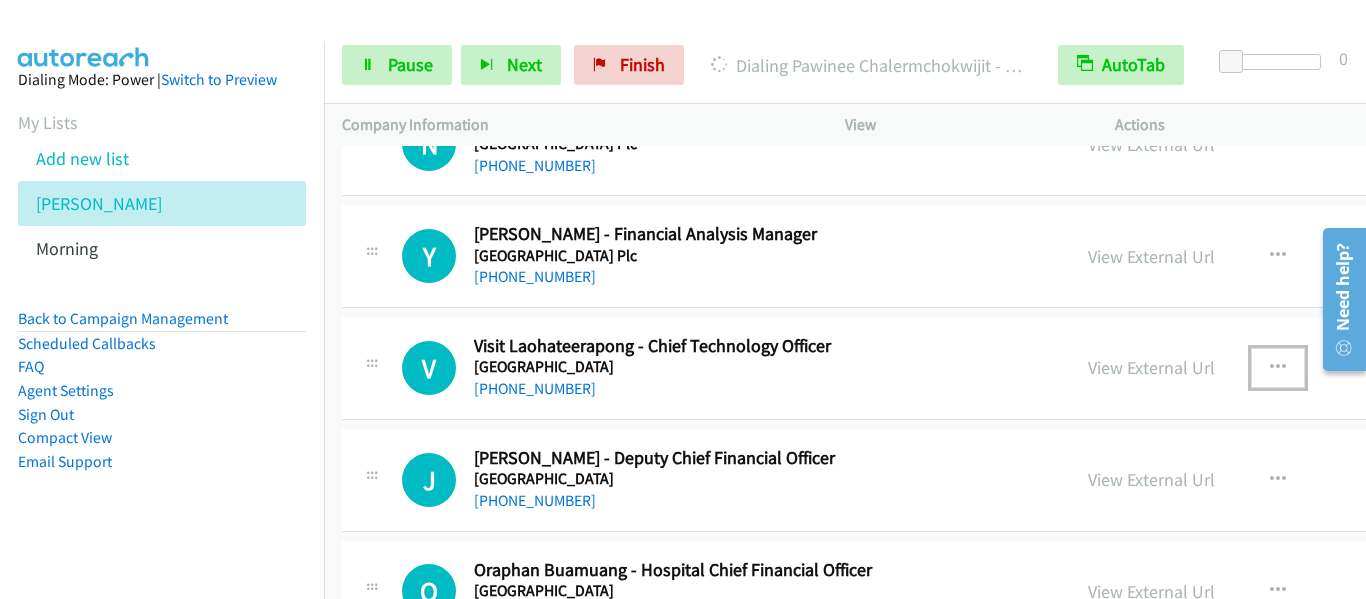 scroll, scrollTop: 5700, scrollLeft: 0, axis: vertical 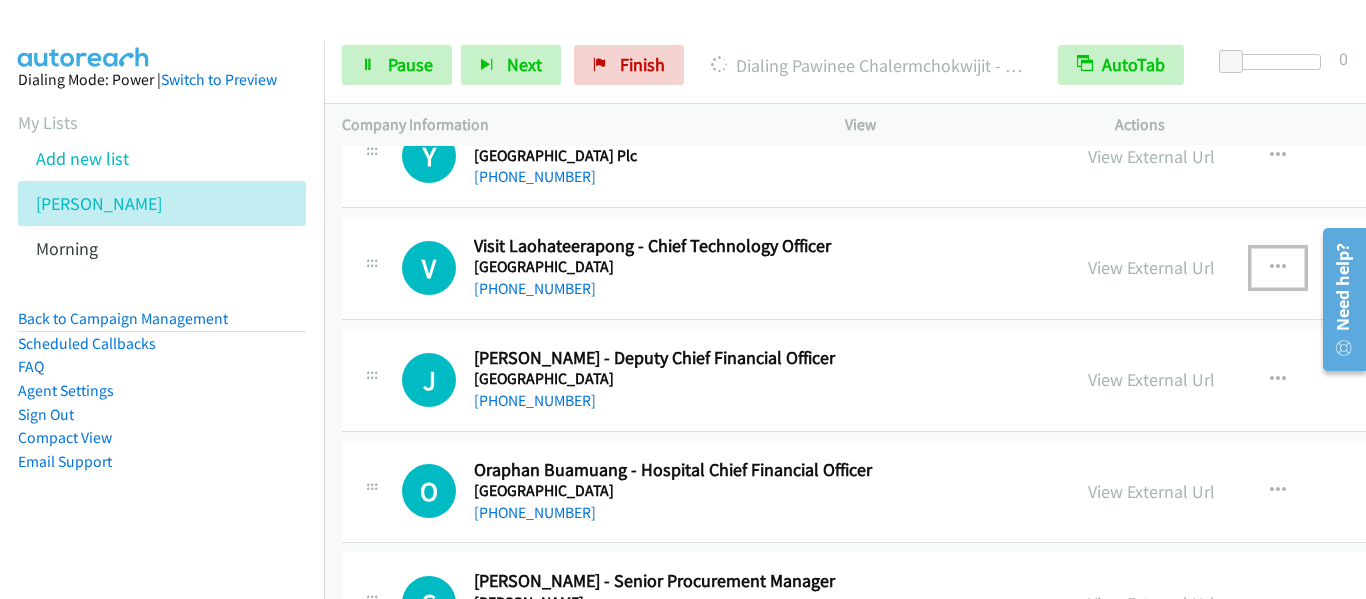 click at bounding box center [1278, 268] 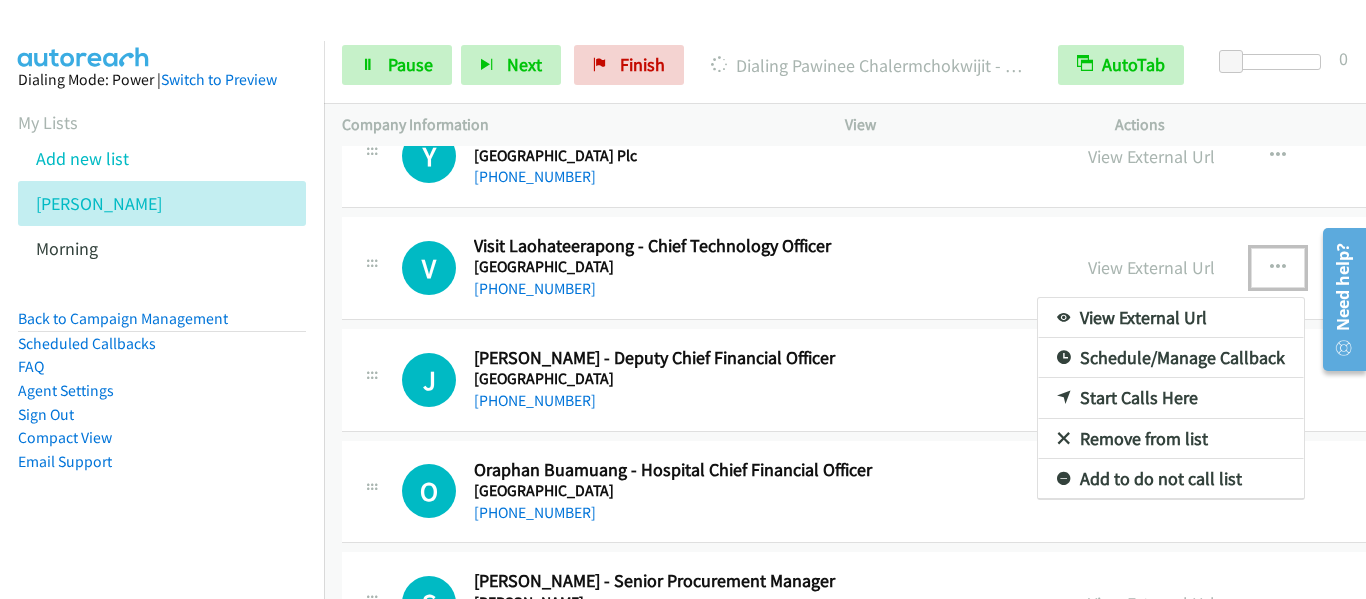 click on "Start Calls Here" at bounding box center [1171, 398] 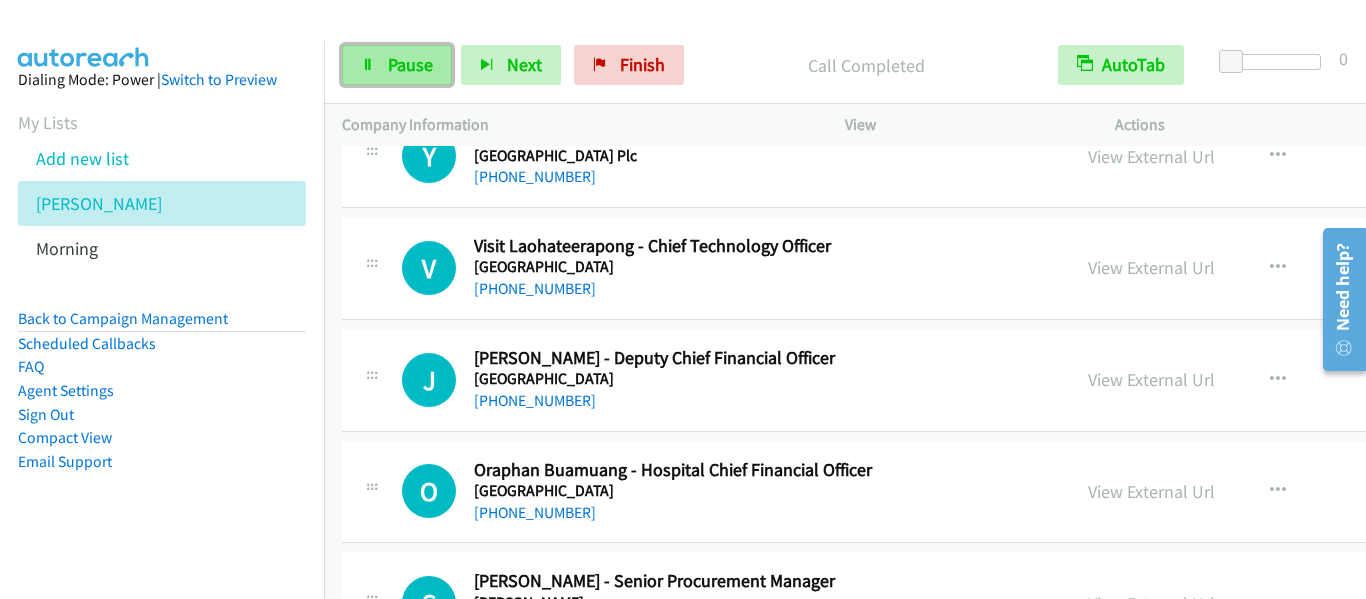 click on "Pause" at bounding box center [410, 64] 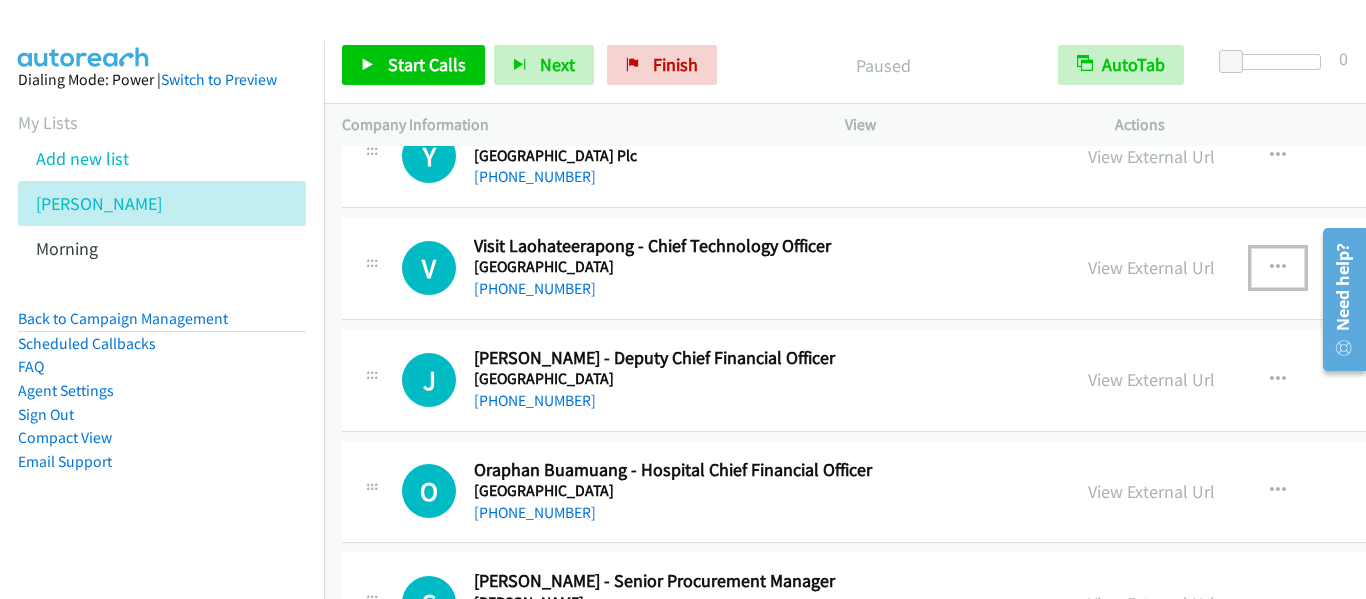 click at bounding box center (1278, 268) 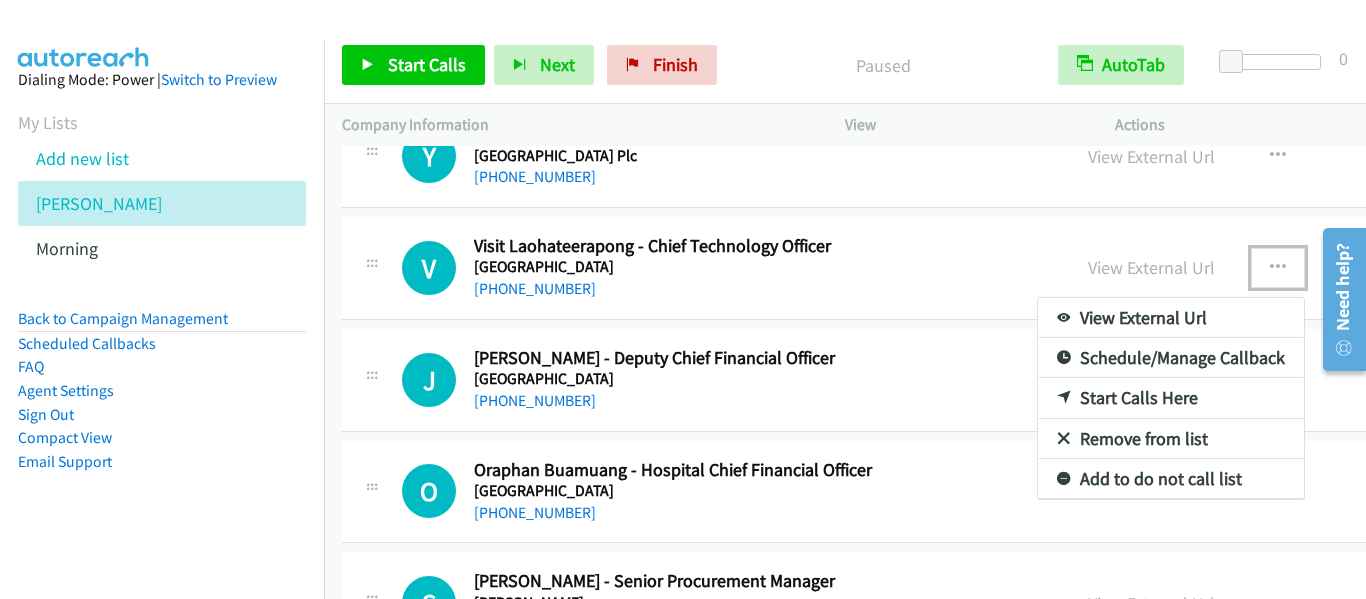 click on "Start Calls Here" at bounding box center [1171, 398] 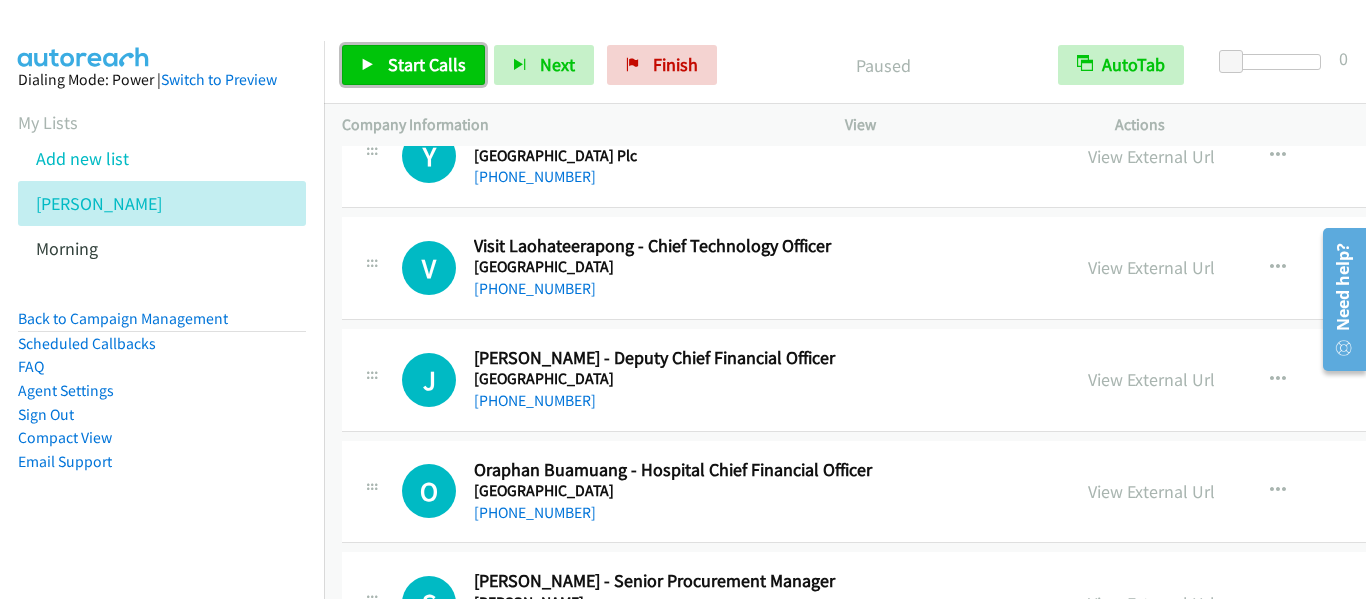 click on "Start Calls" at bounding box center (413, 65) 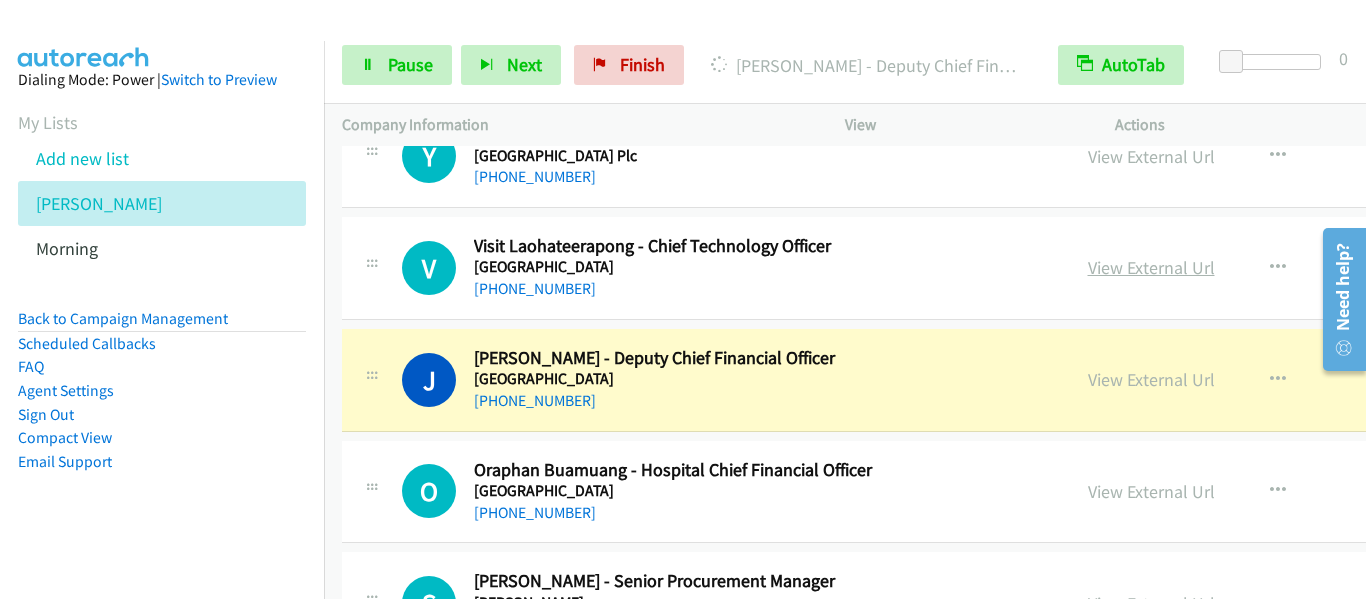 click on "View External Url" at bounding box center (1151, 267) 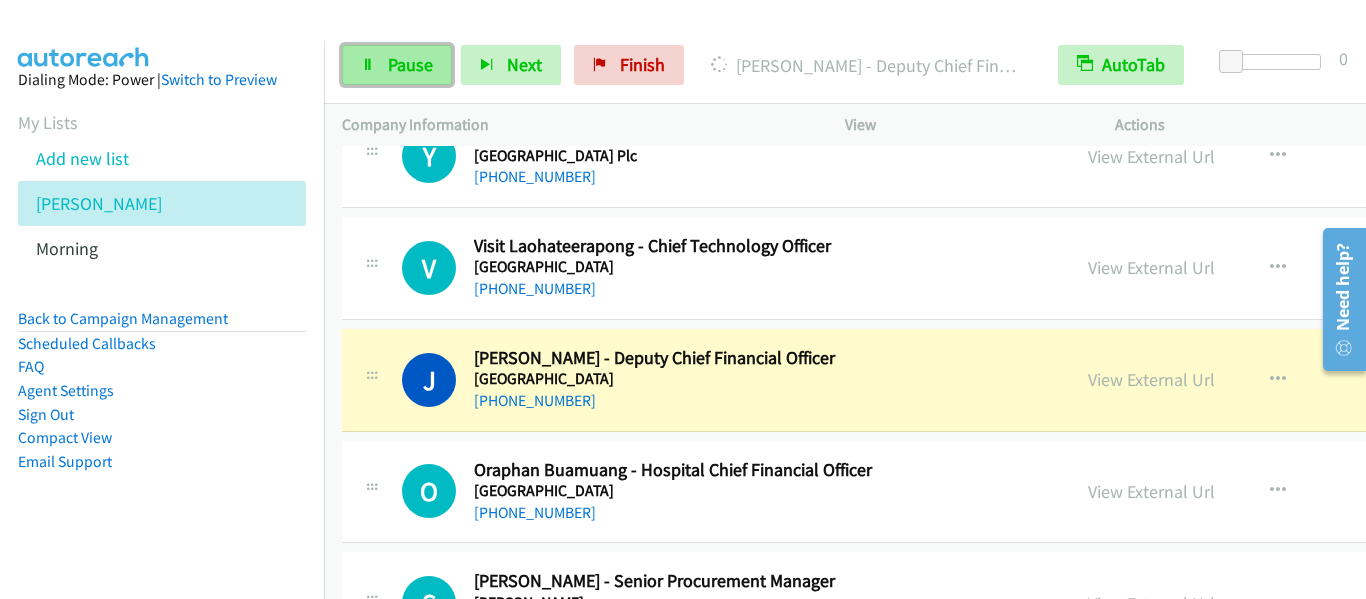 click on "Pause" at bounding box center [410, 64] 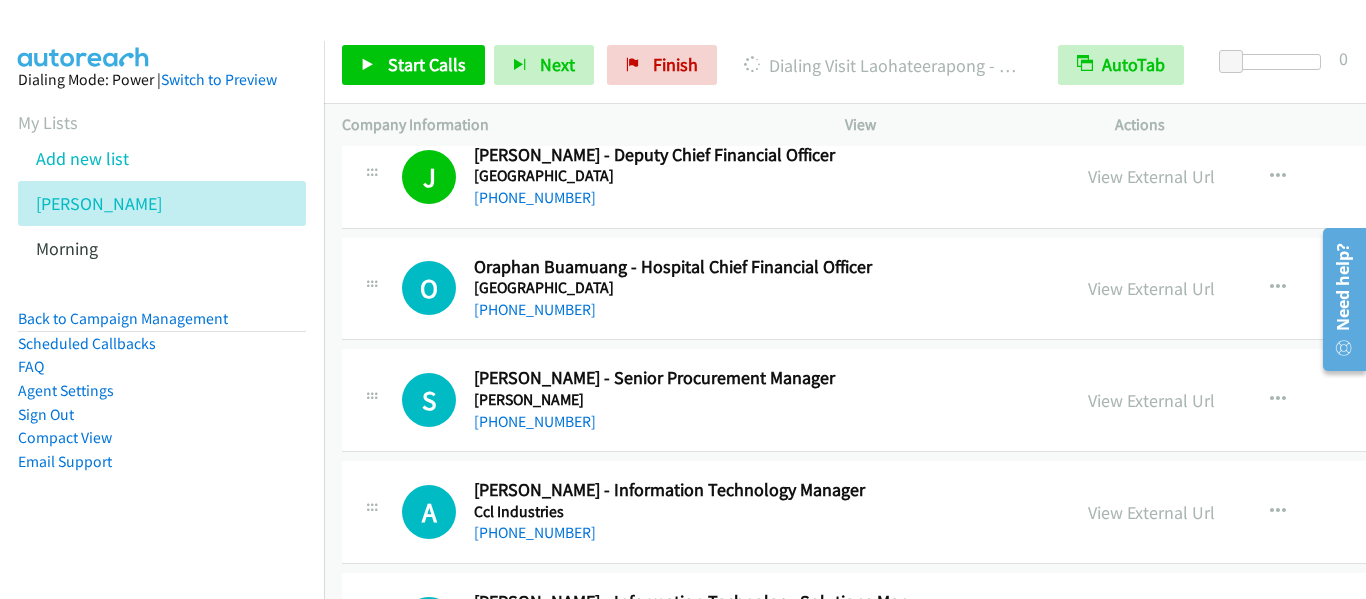 scroll, scrollTop: 6000, scrollLeft: 0, axis: vertical 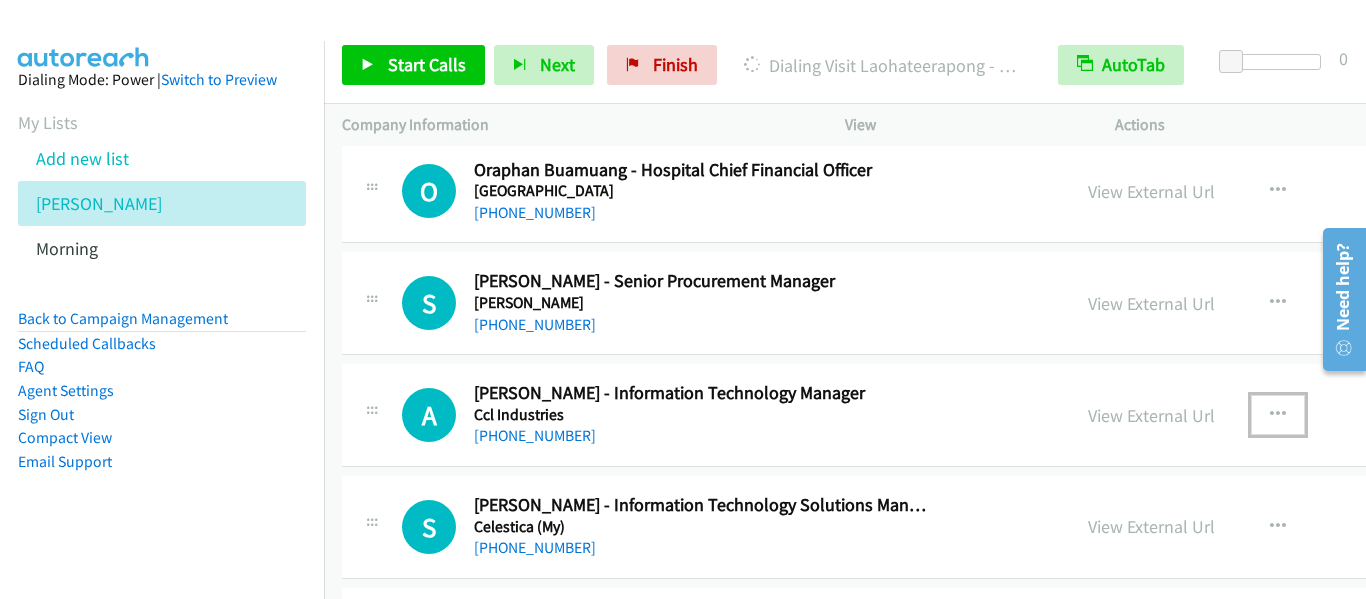 click at bounding box center [1278, 415] 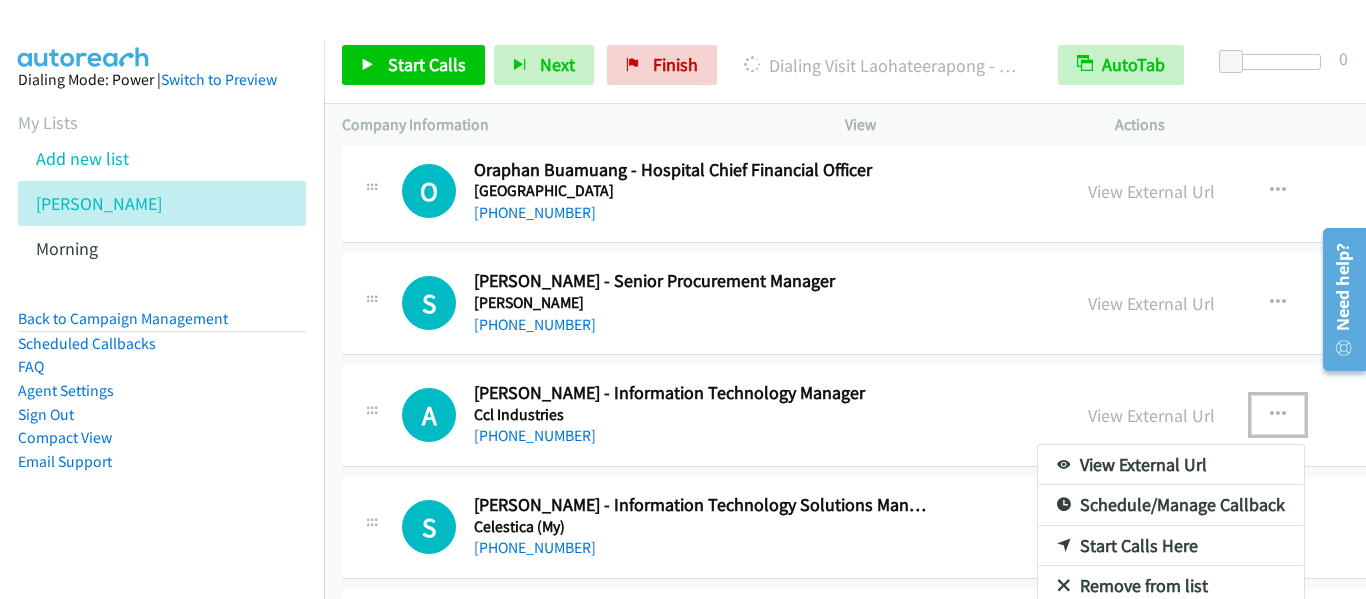 click on "Start Calls Here" at bounding box center (1171, 546) 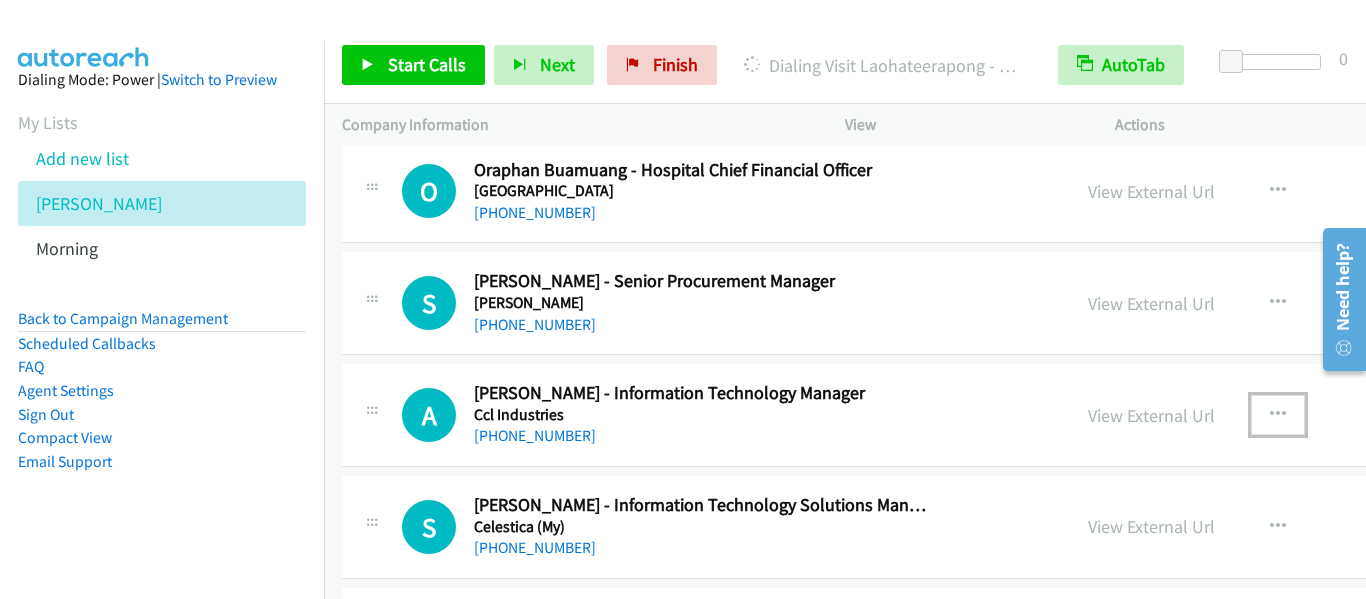 scroll, scrollTop: 6100, scrollLeft: 0, axis: vertical 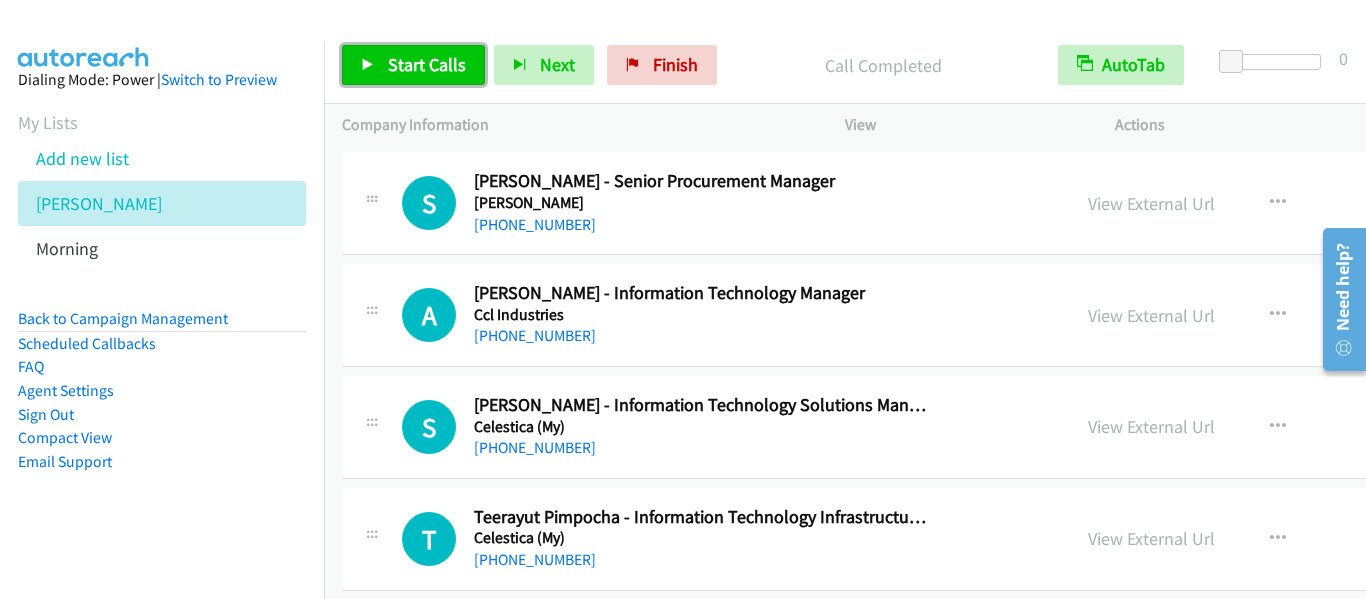 click on "Start Calls" at bounding box center (413, 65) 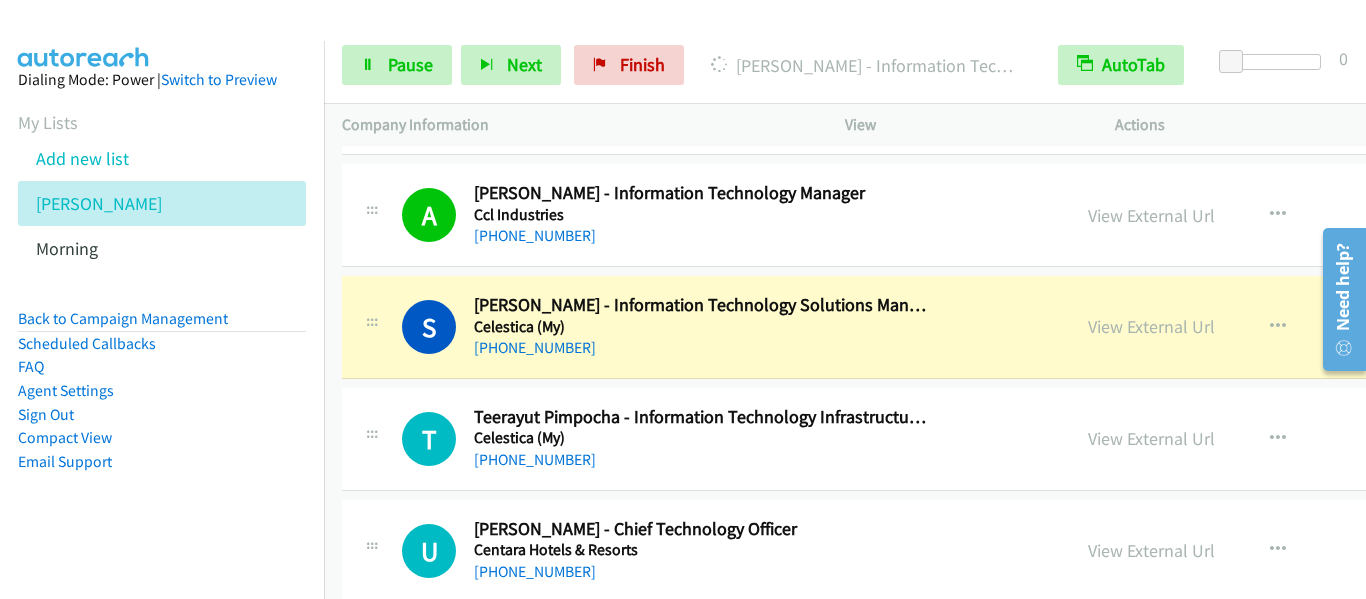 scroll, scrollTop: 6300, scrollLeft: 0, axis: vertical 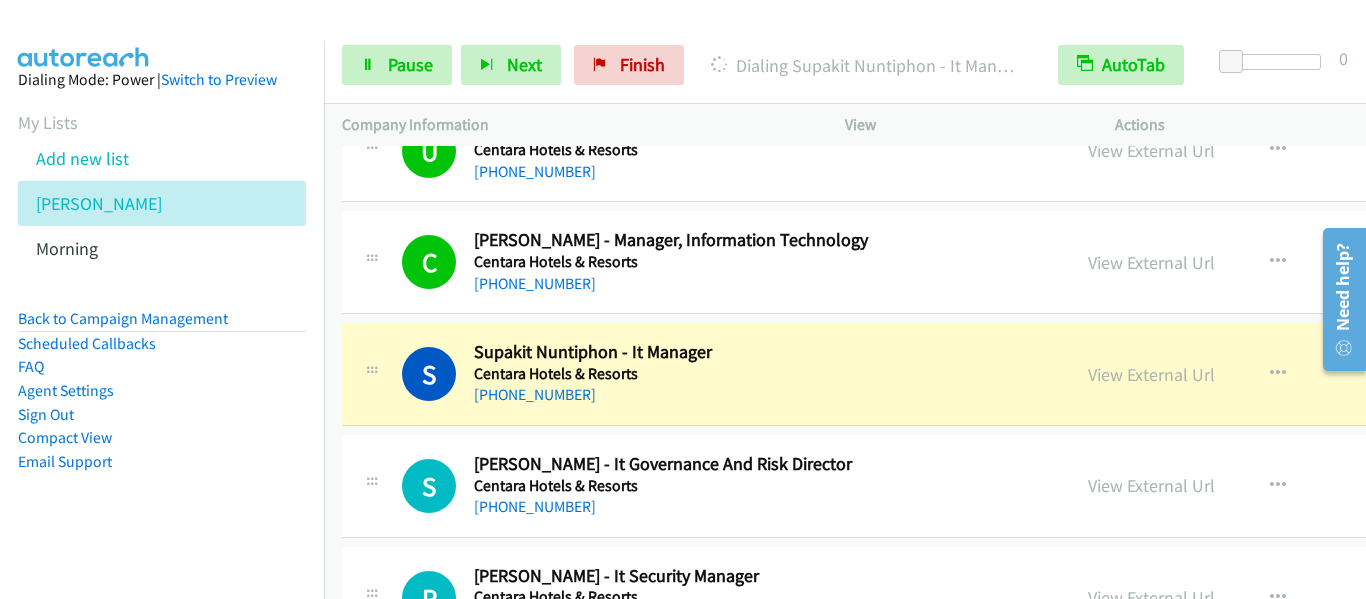 click on "C
Callback Scheduled
Chaiyanun Hughanchingchai - Manager, Information Technology
Centara Hotels & Resorts
Asia/Bangkok
+66 86 995 3392
View External Url
View External Url
Schedule/Manage Callback
Start Calls Here
Remove from list
Add to do not call list
Reset Call Status" at bounding box center [1033, 263] 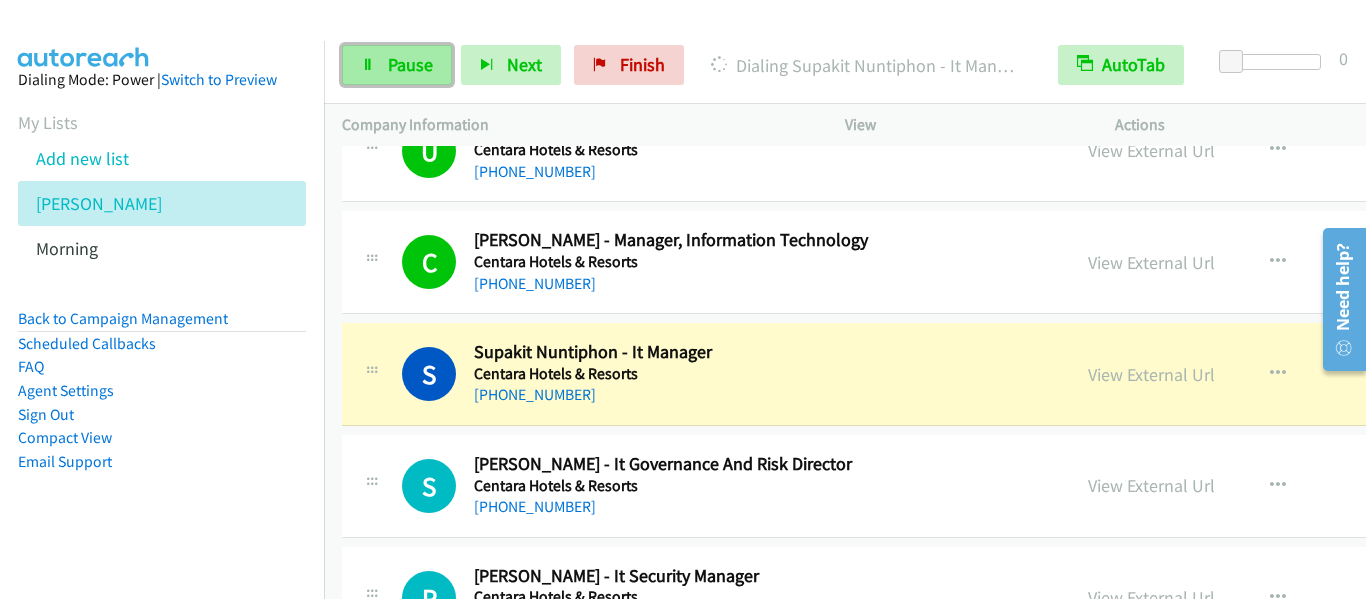 click on "Pause" at bounding box center (397, 65) 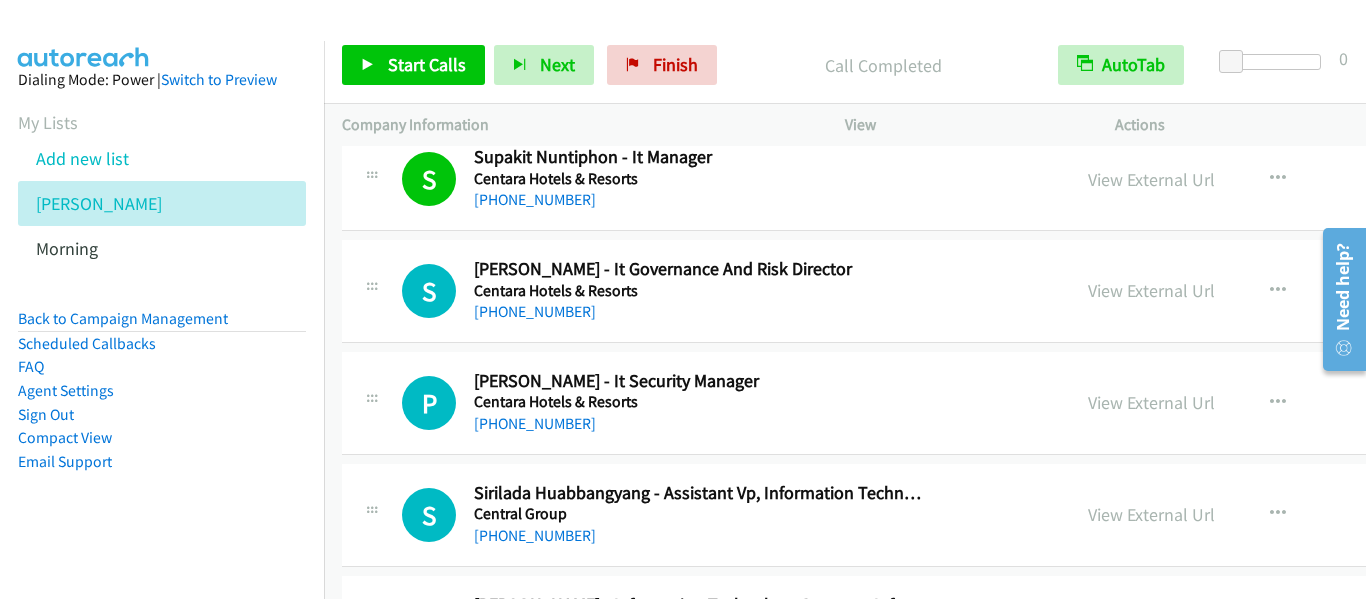 scroll, scrollTop: 6800, scrollLeft: 0, axis: vertical 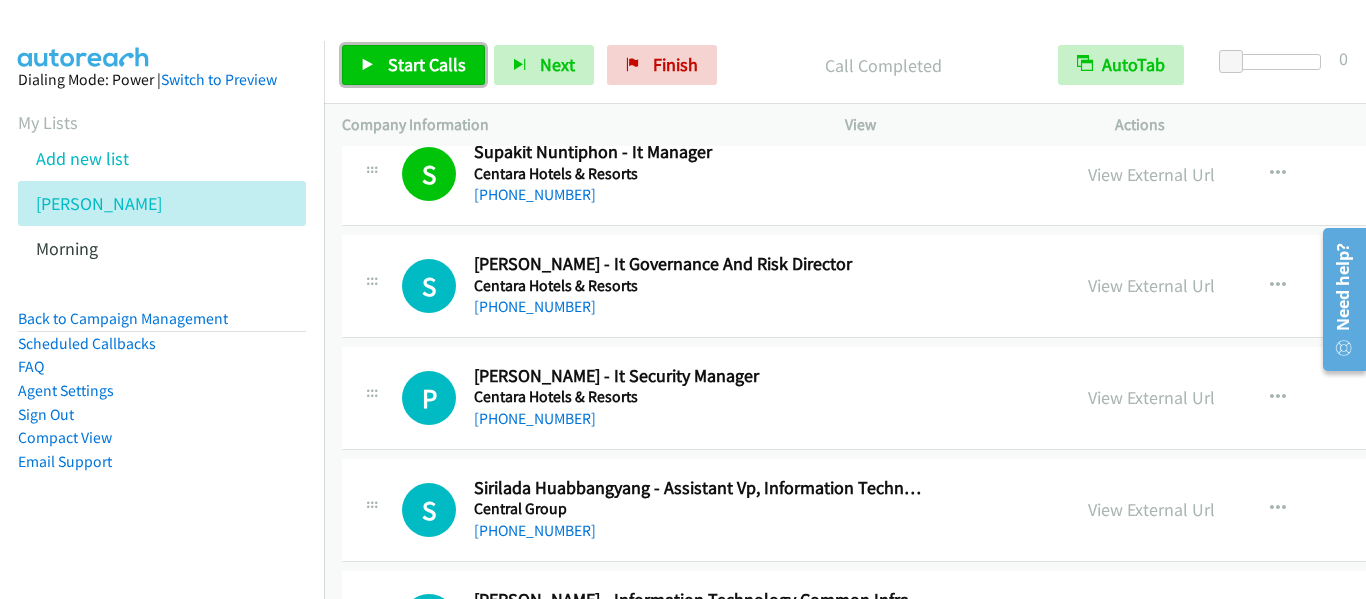 click on "Start Calls" at bounding box center [427, 64] 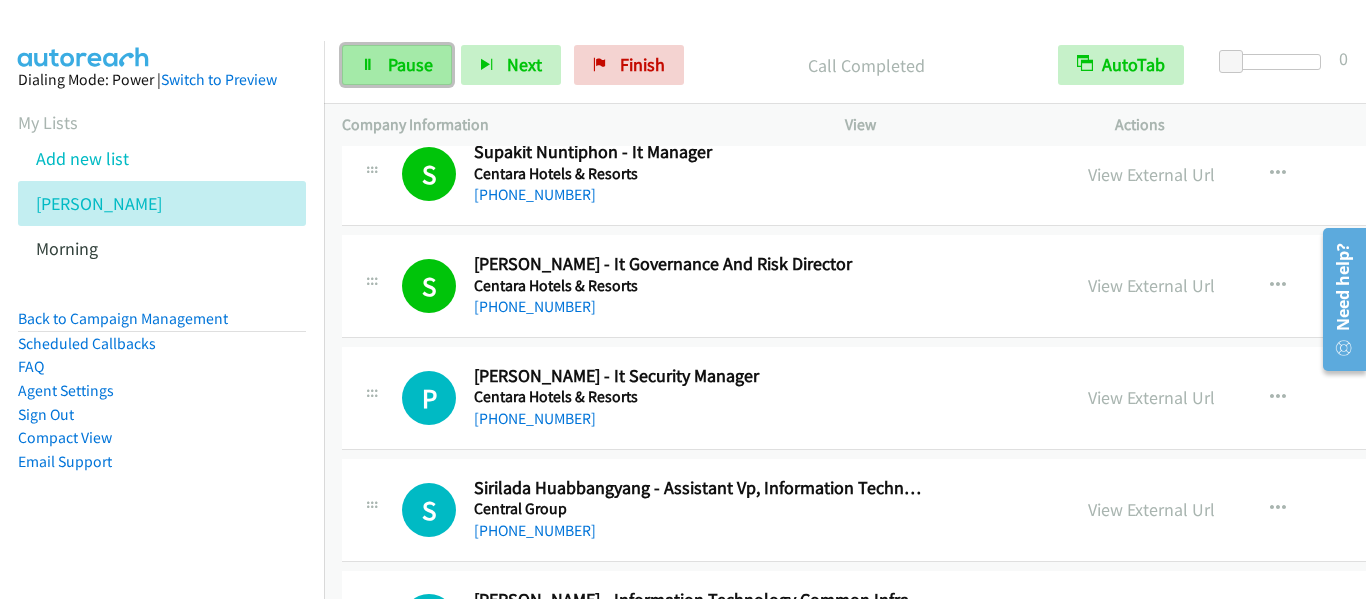 click on "Pause" at bounding box center (397, 65) 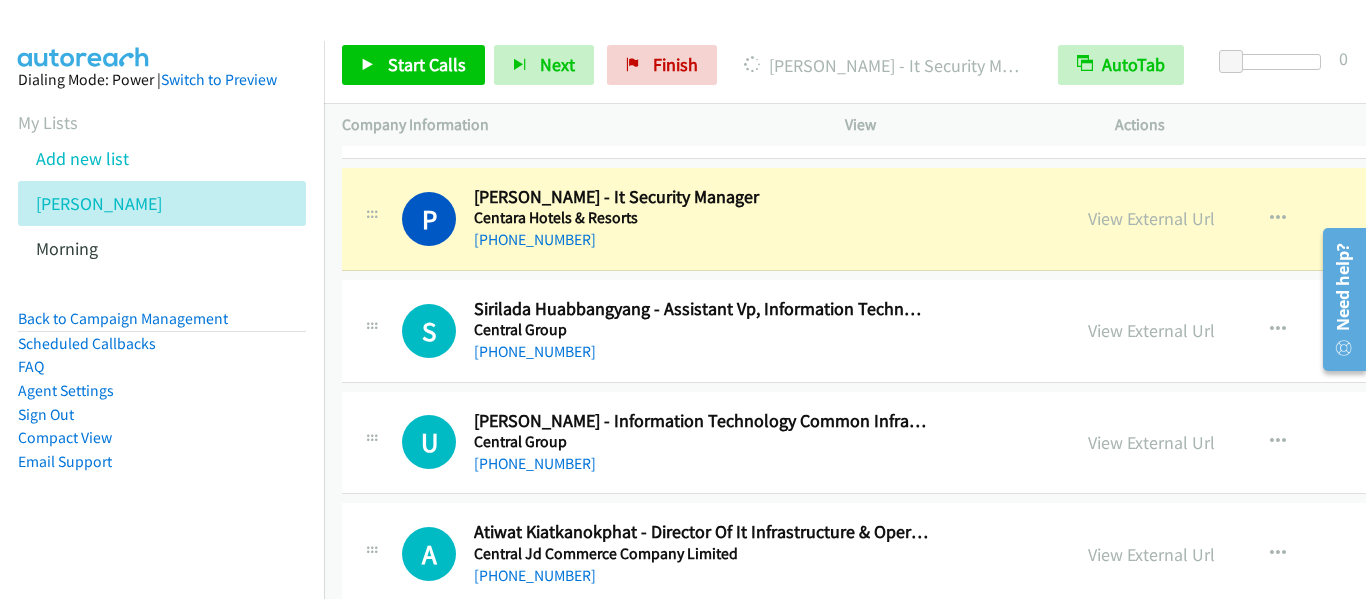 scroll, scrollTop: 7000, scrollLeft: 0, axis: vertical 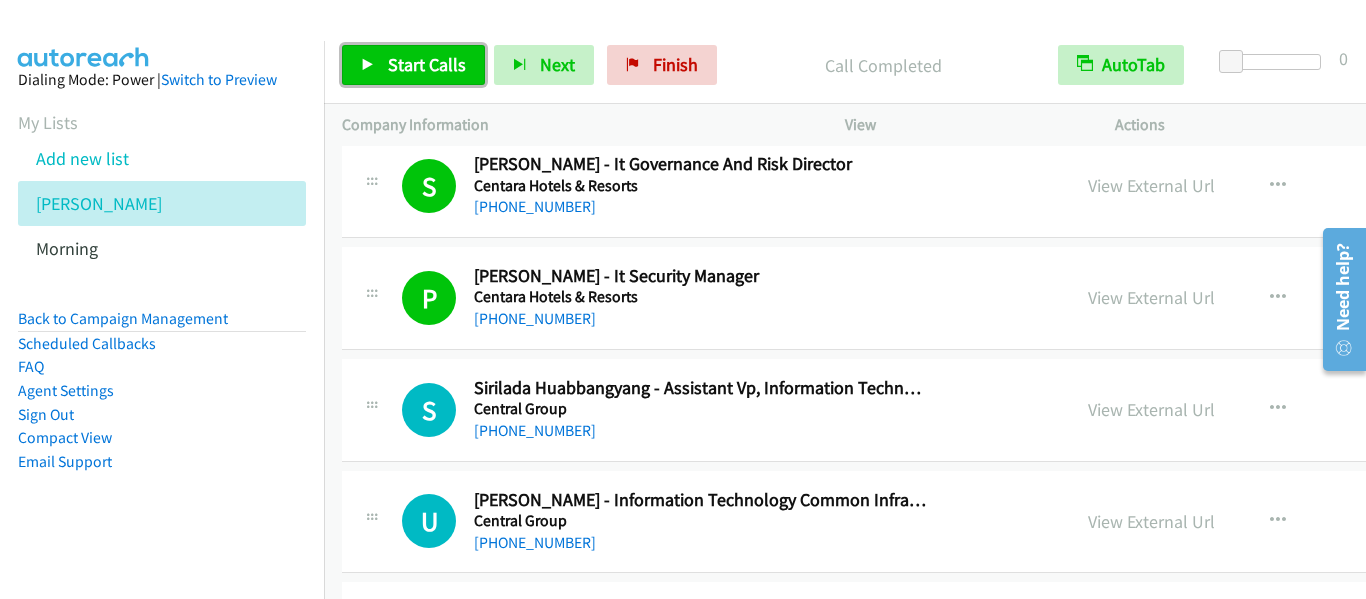 click on "Start Calls" at bounding box center [427, 64] 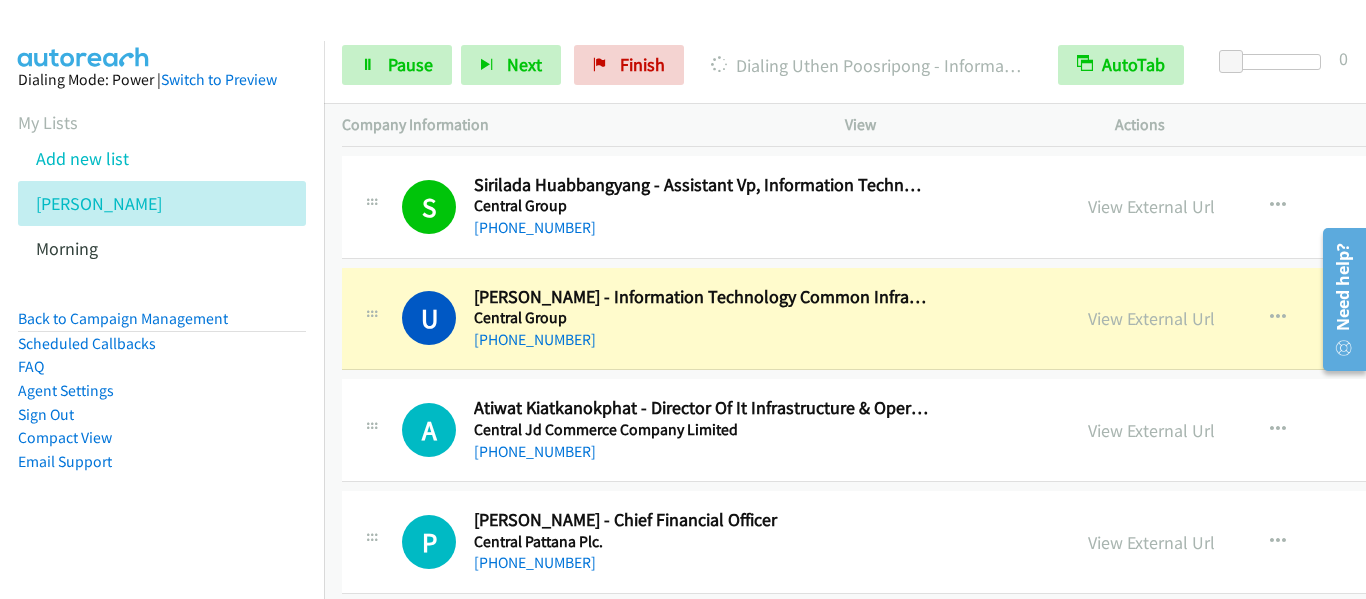 scroll, scrollTop: 7200, scrollLeft: 0, axis: vertical 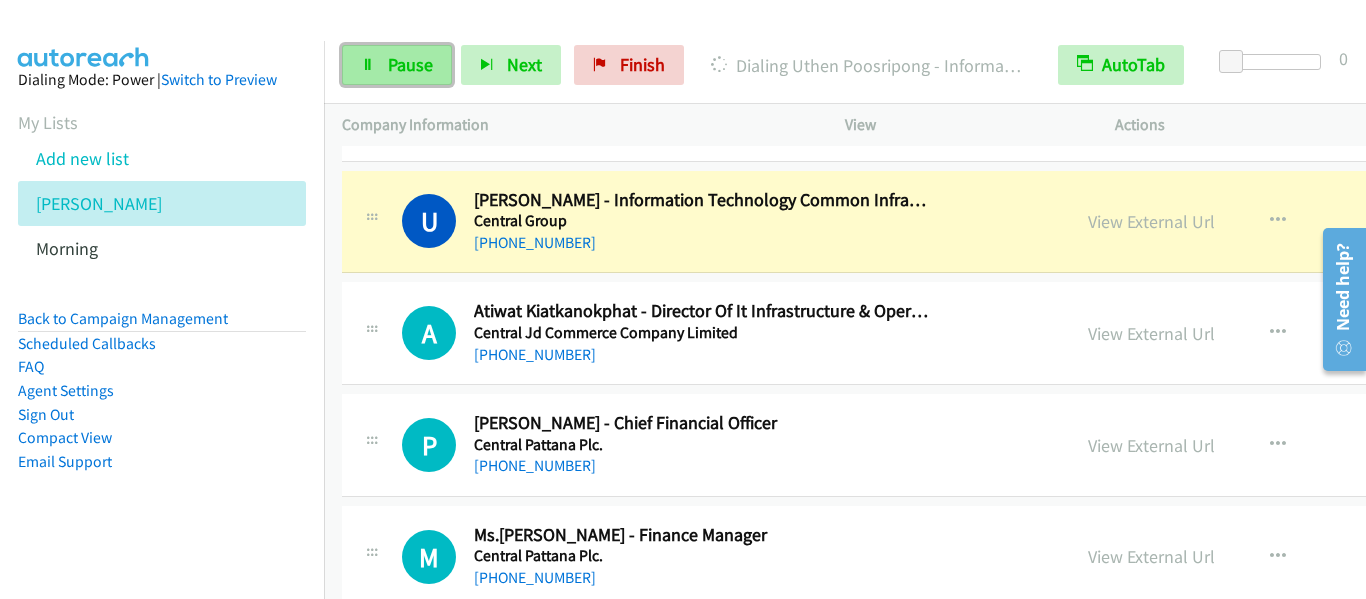 click on "Pause" at bounding box center [410, 64] 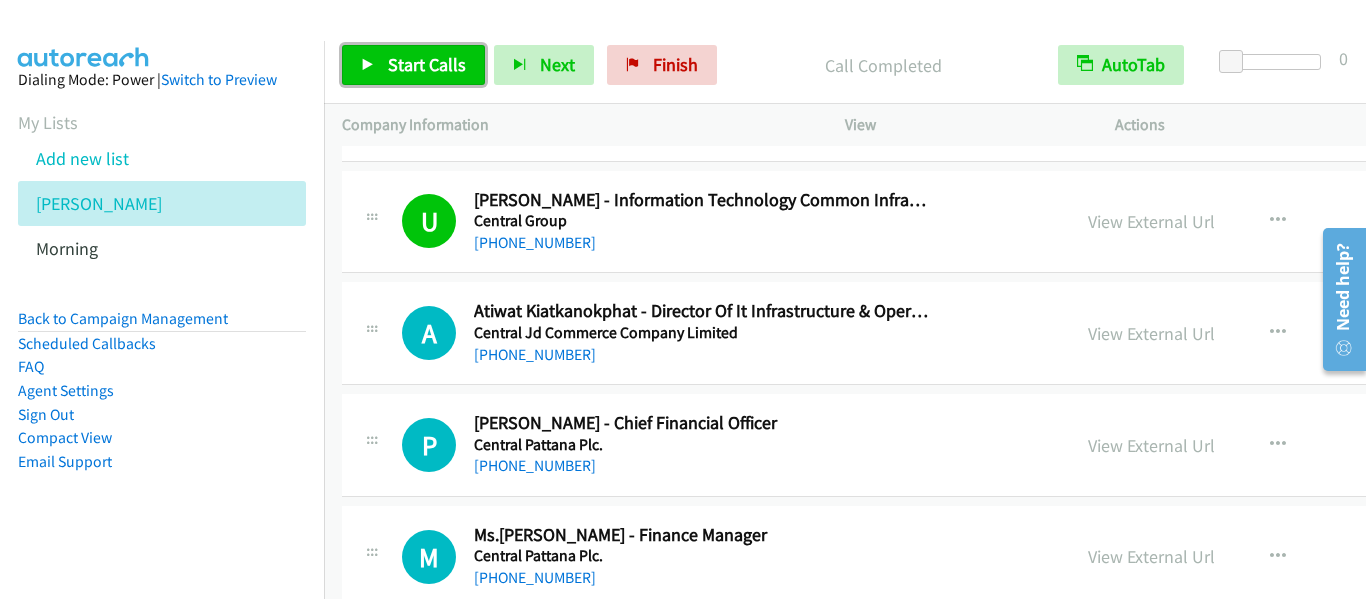 click on "Start Calls" at bounding box center (413, 65) 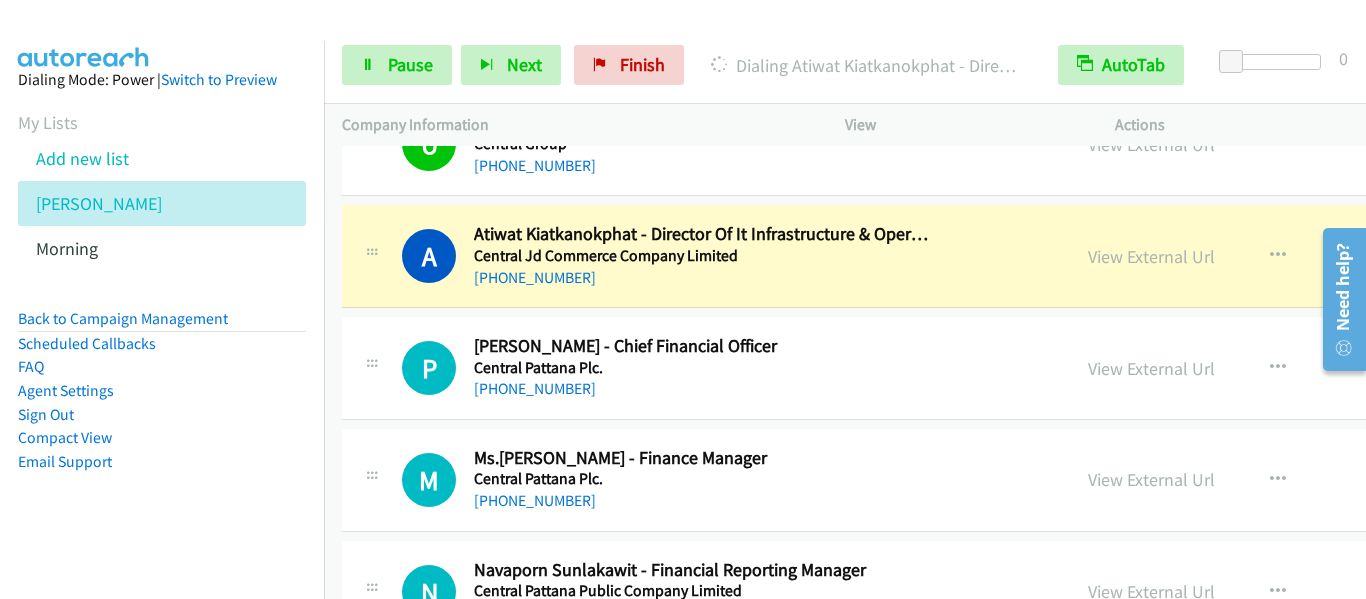 scroll, scrollTop: 7300, scrollLeft: 0, axis: vertical 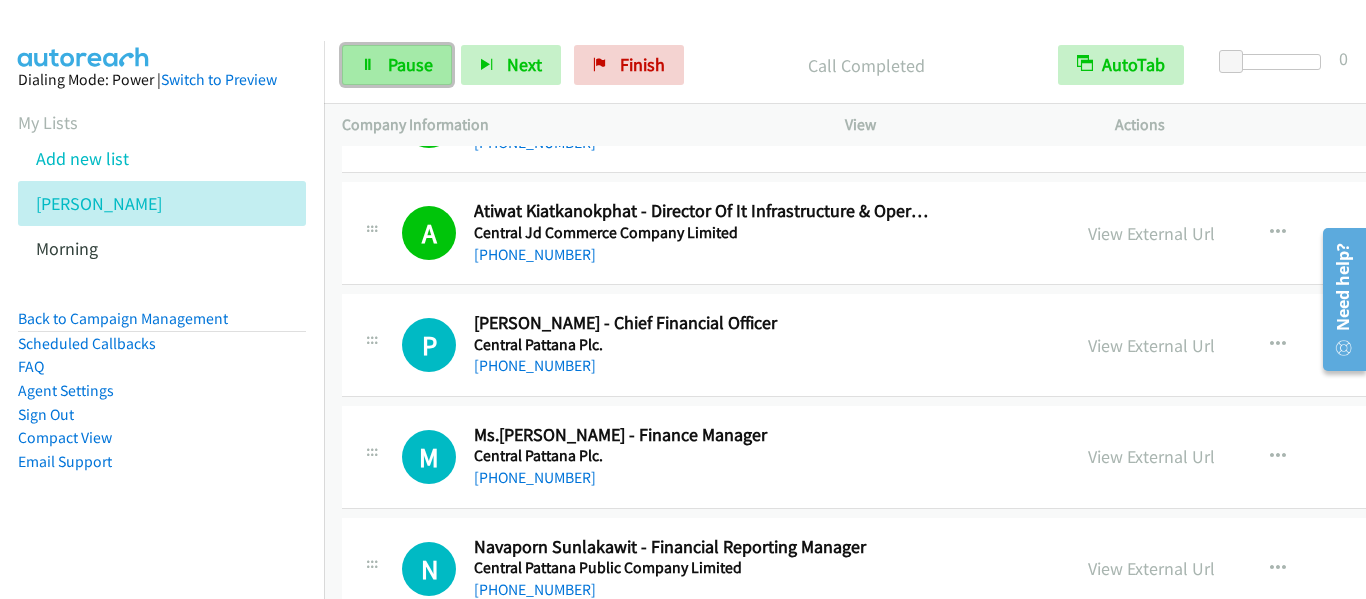 click on "Pause" at bounding box center [410, 64] 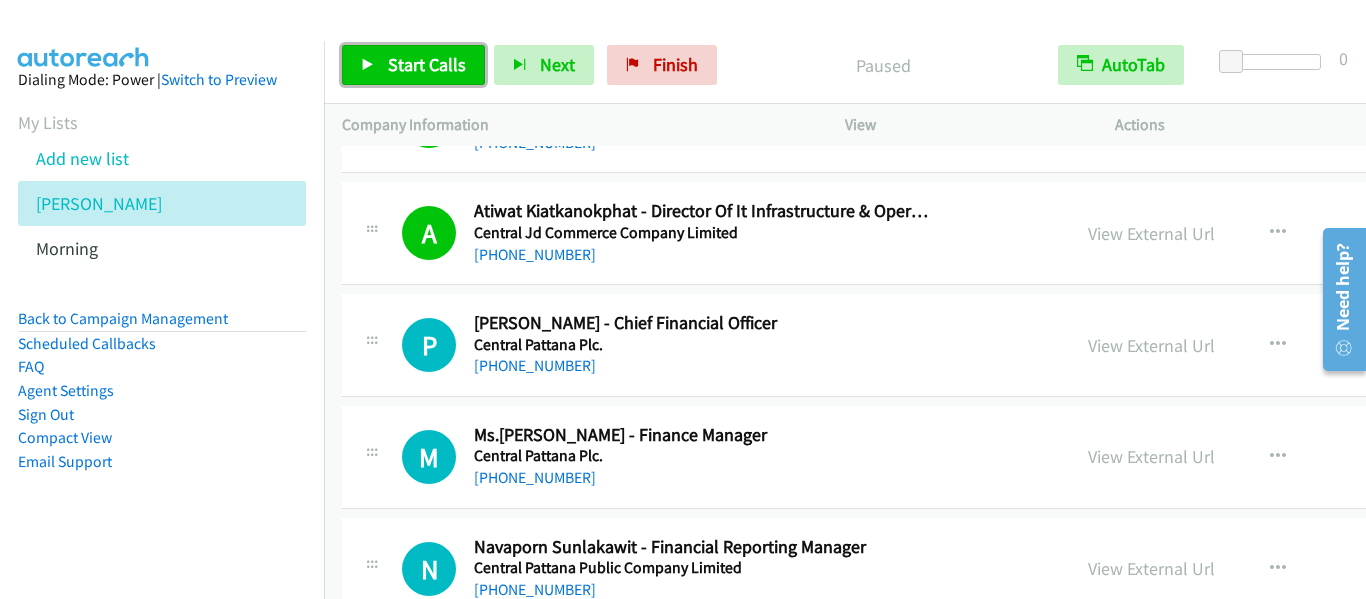 click on "Start Calls" at bounding box center (427, 64) 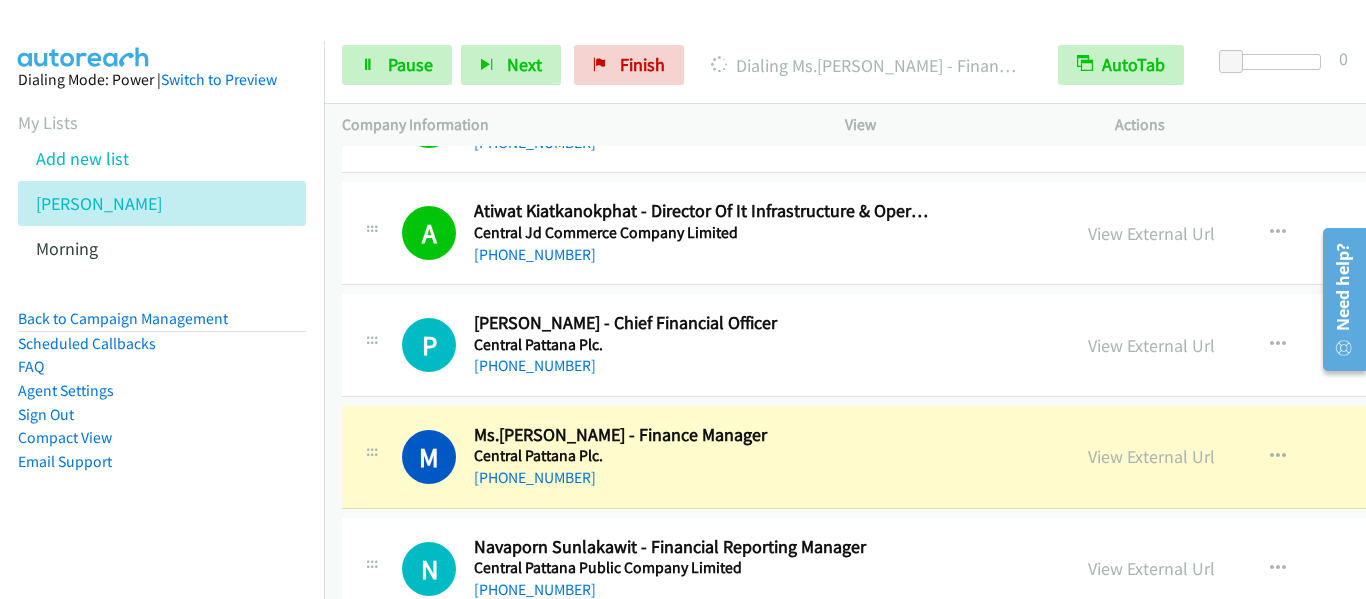 click on "A
Callback Scheduled
Atiwat Kiatkanokphat - Director Of It Infrastructure & Operations
Central Jd Commerce Company Limited
Asia/Bangkok
+66 81 629 0923
View External Url
View External Url
Schedule/Manage Callback
Start Calls Here
Remove from list
Add to do not call list
Reset Call Status" at bounding box center [1033, 234] 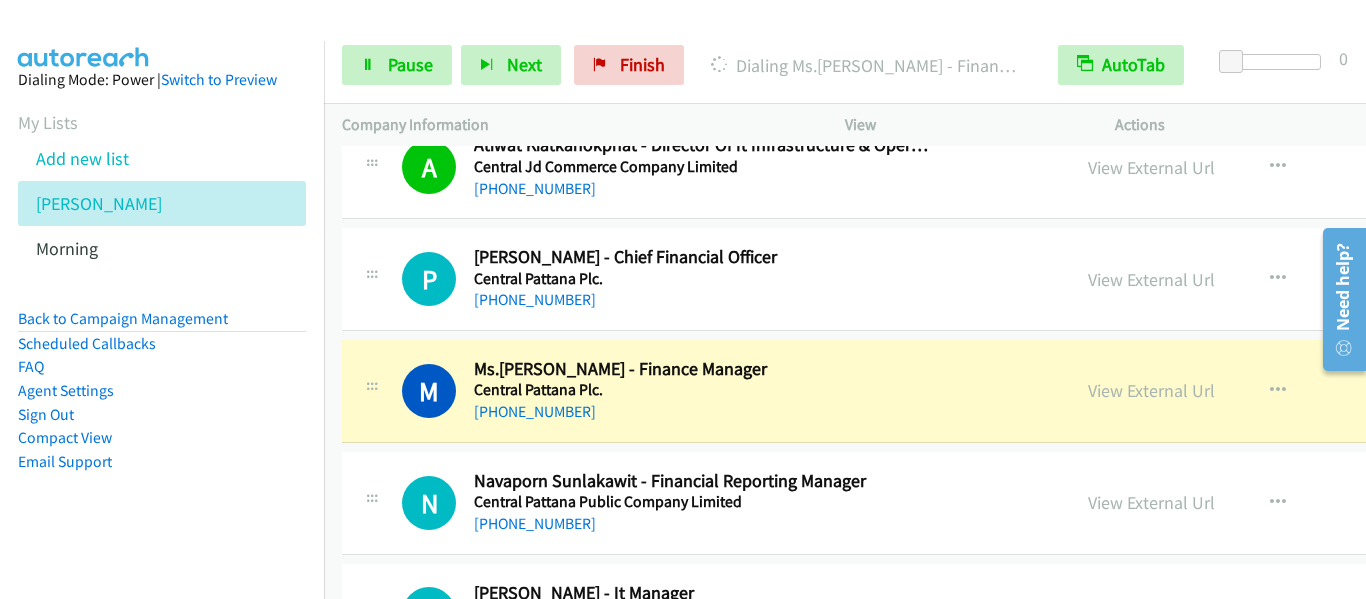 scroll, scrollTop: 7400, scrollLeft: 0, axis: vertical 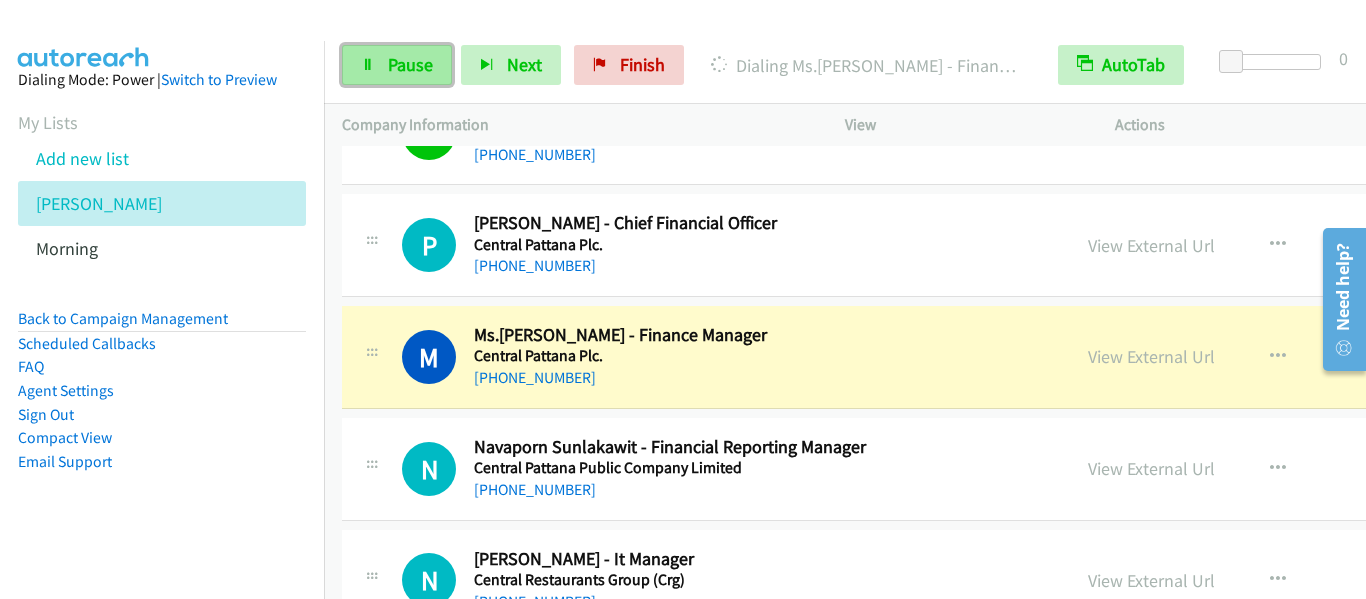 click on "Pause" at bounding box center (410, 64) 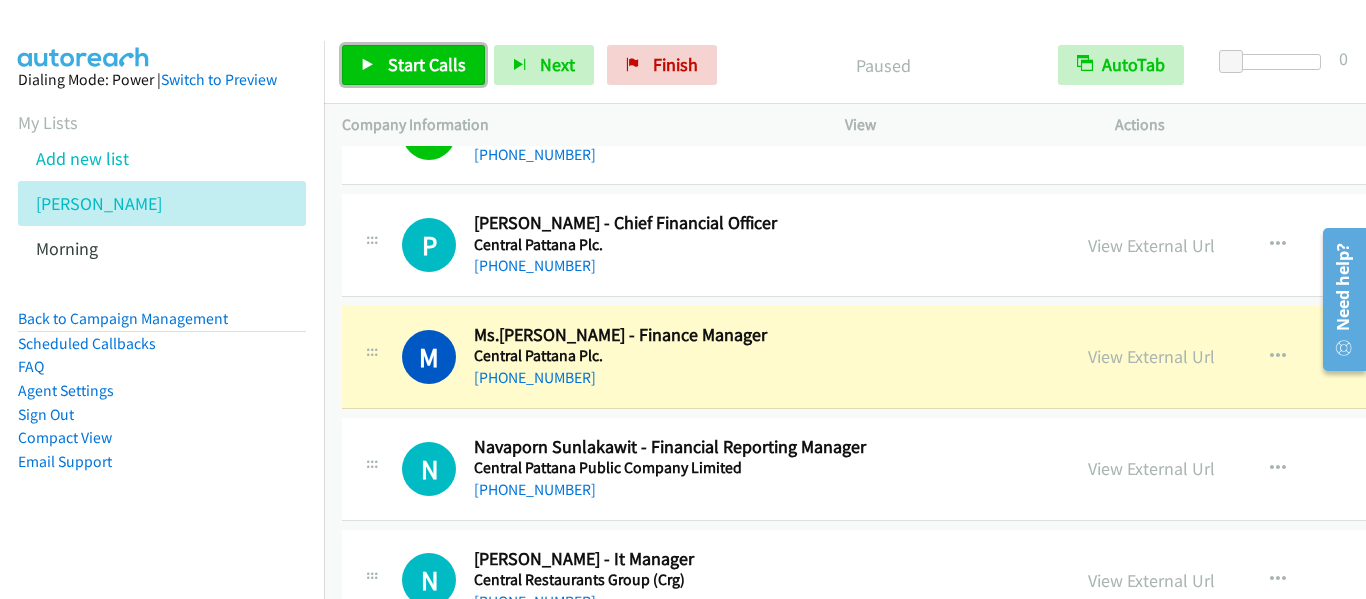 click on "Start Calls" at bounding box center (427, 64) 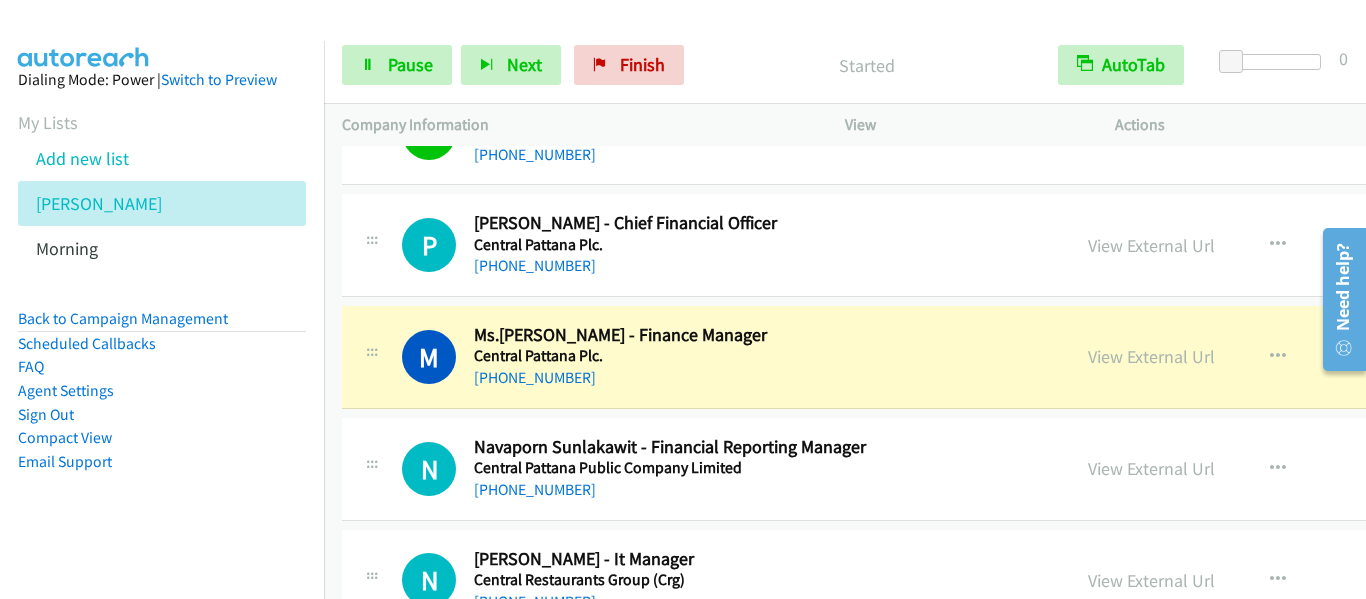 drag, startPoint x: 331, startPoint y: 235, endPoint x: 356, endPoint y: 242, distance: 25.96151 